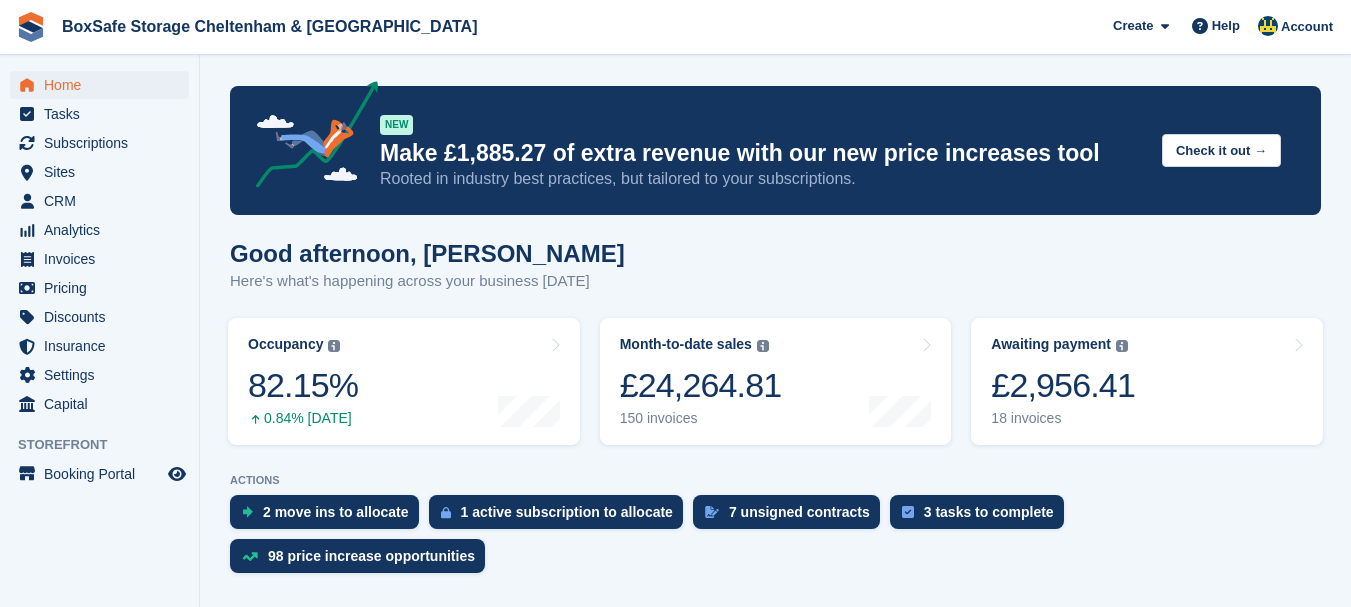 scroll, scrollTop: 0, scrollLeft: 0, axis: both 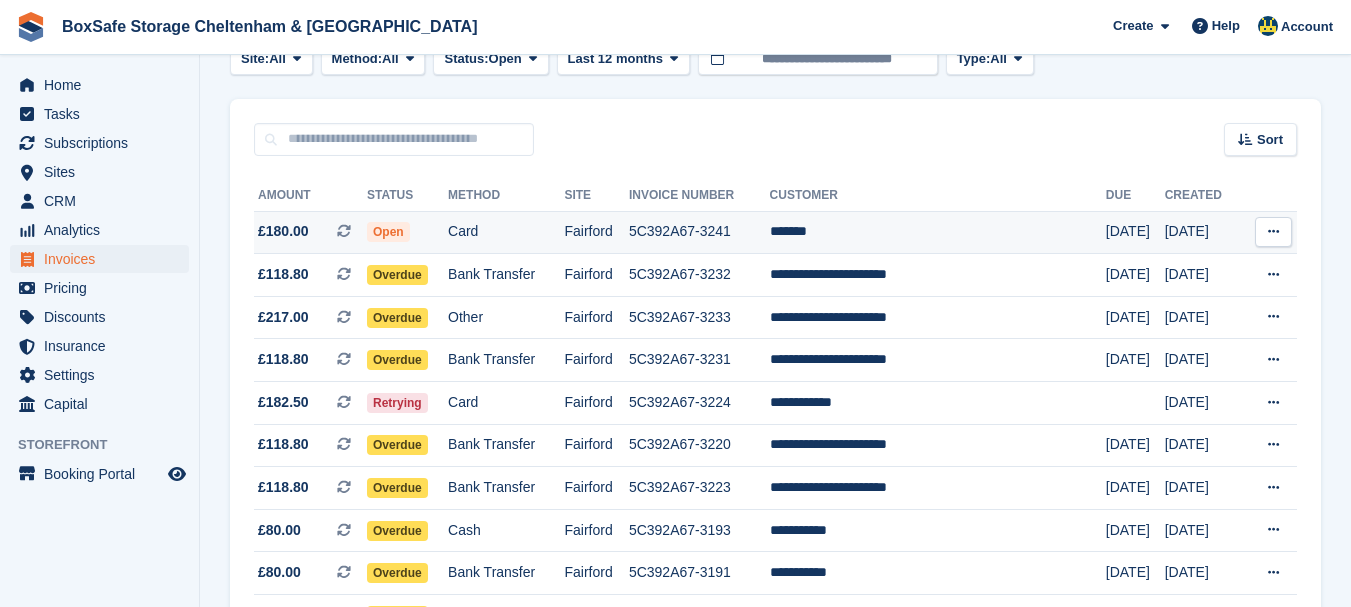 click on "*******" at bounding box center (938, 232) 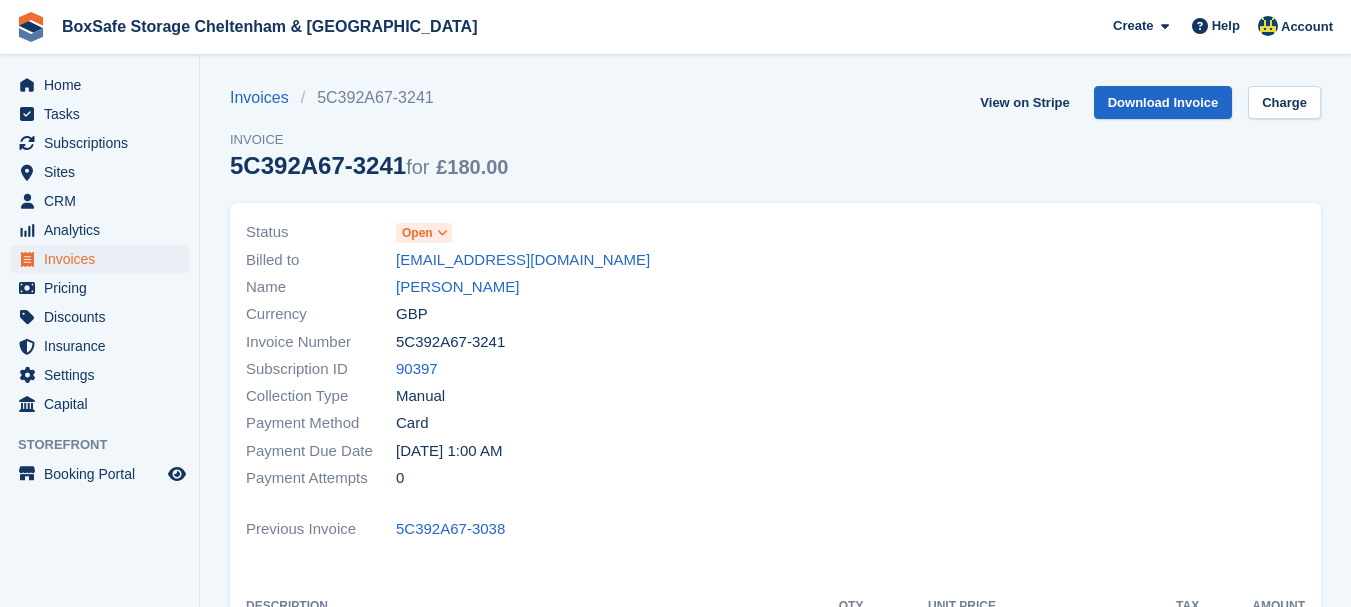 scroll, scrollTop: 0, scrollLeft: 0, axis: both 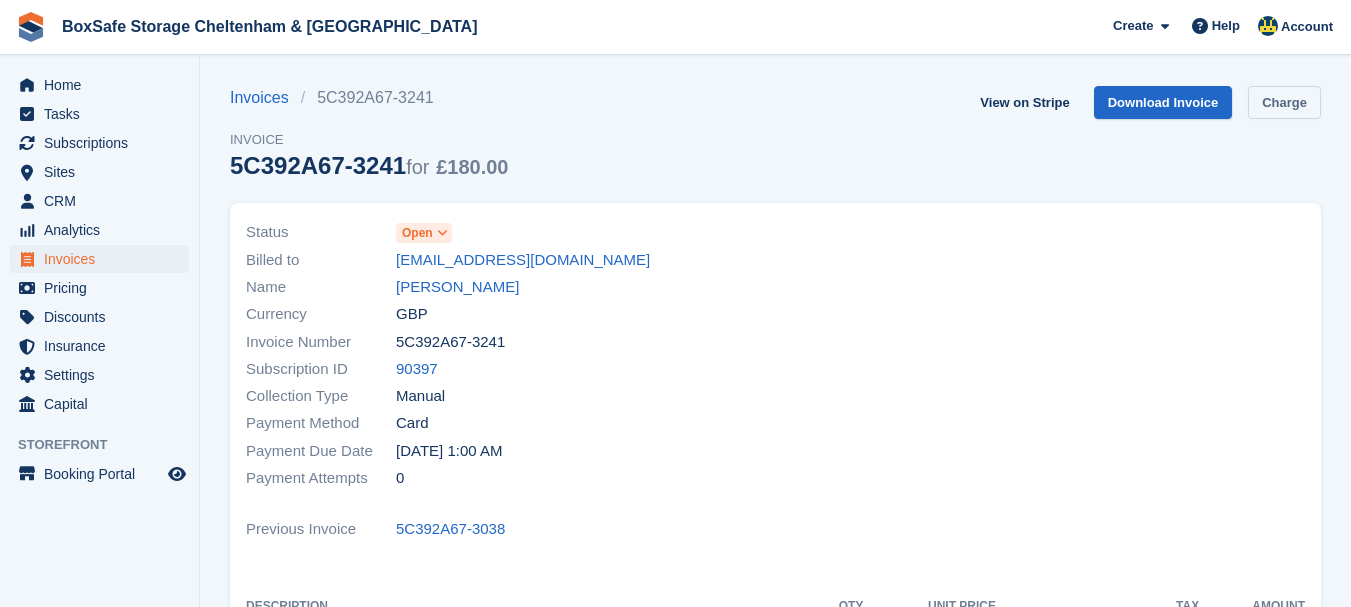 click on "Charge" at bounding box center [1284, 102] 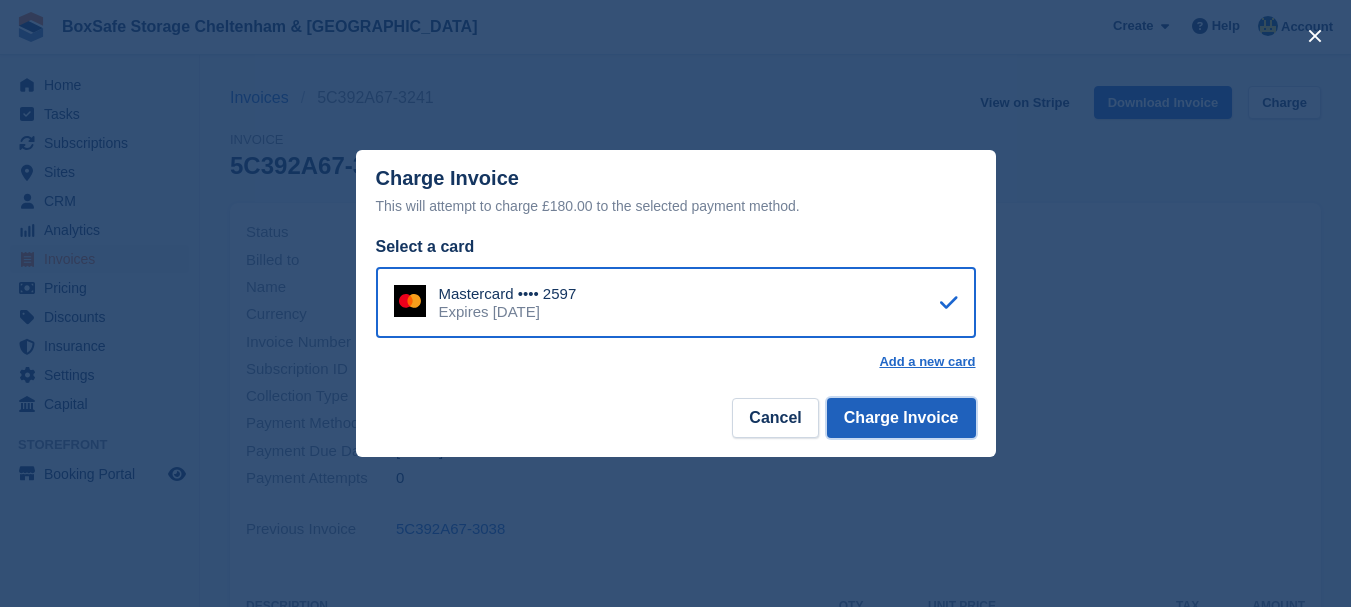 click on "Charge Invoice" at bounding box center [901, 418] 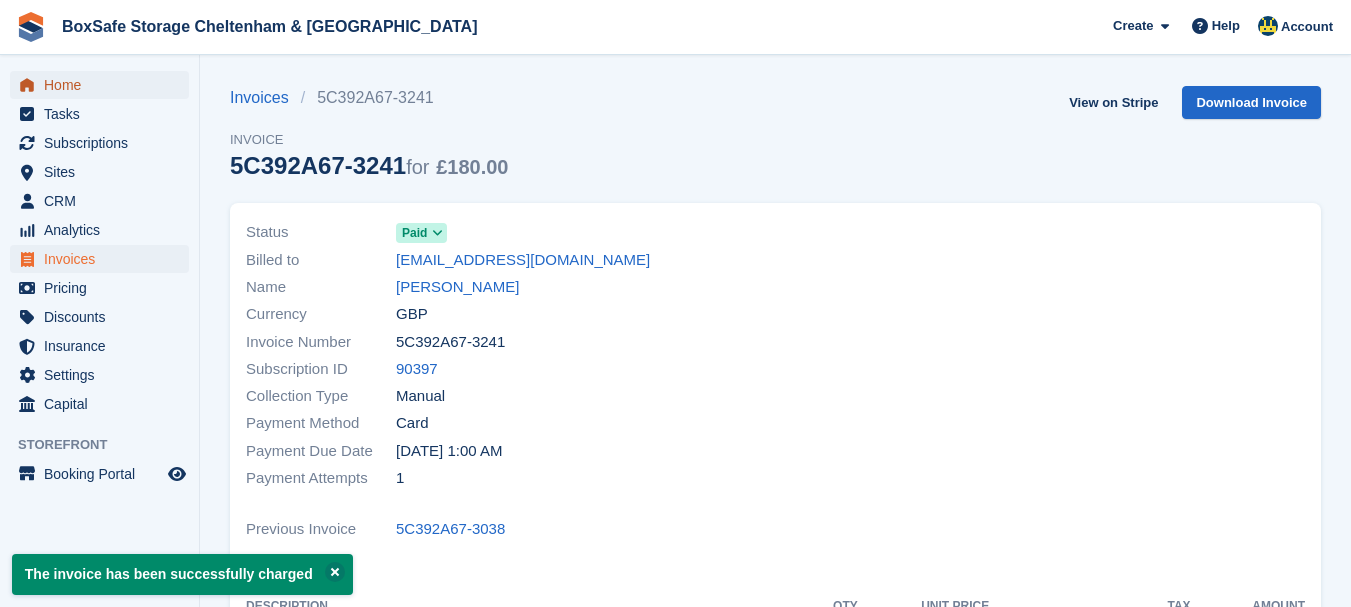 click on "Home" at bounding box center (104, 85) 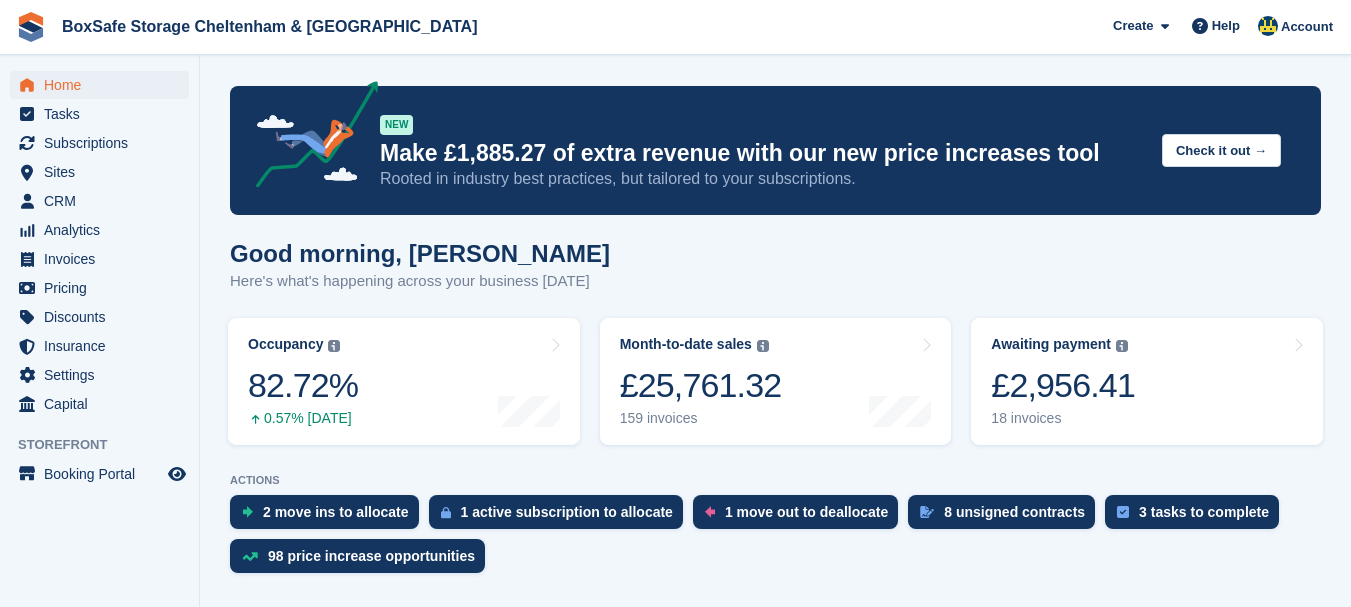 scroll, scrollTop: 0, scrollLeft: 0, axis: both 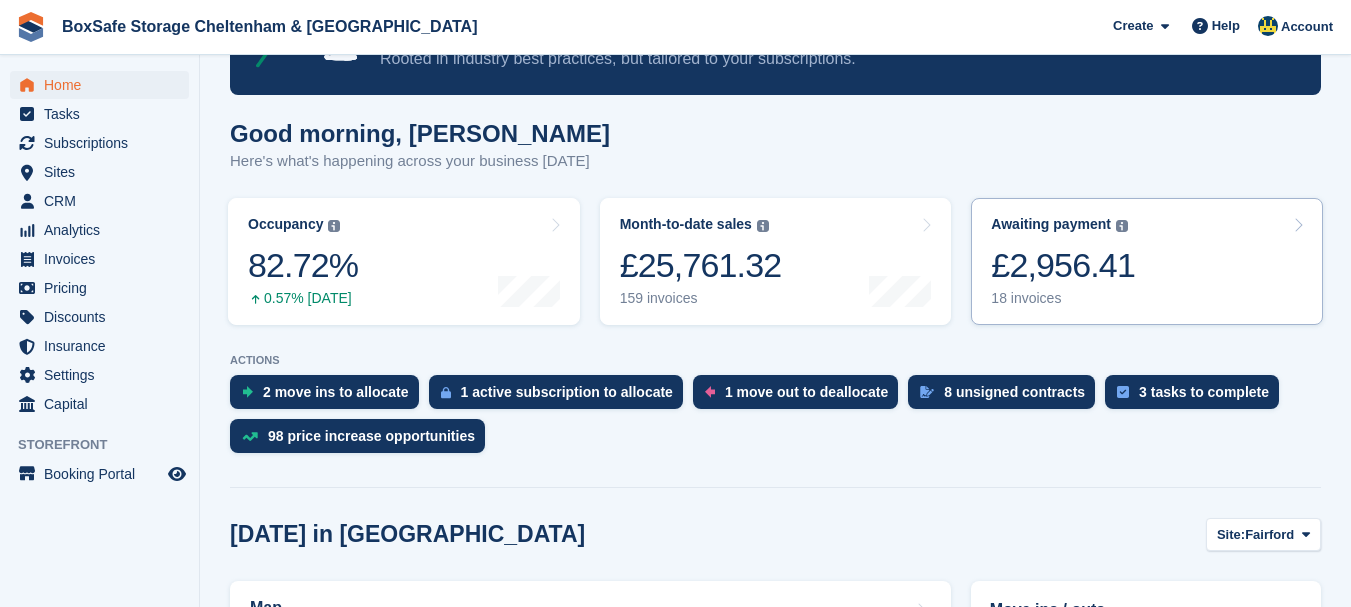 click on "£2,956.41" at bounding box center [1063, 265] 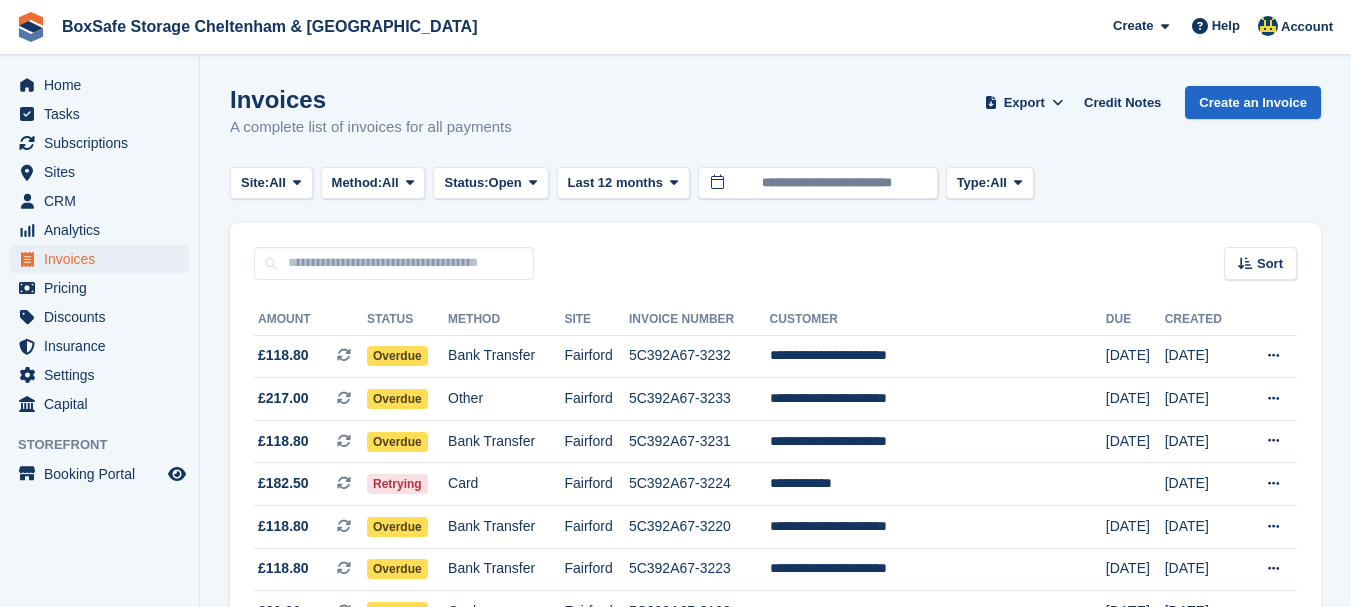 scroll, scrollTop: 0, scrollLeft: 0, axis: both 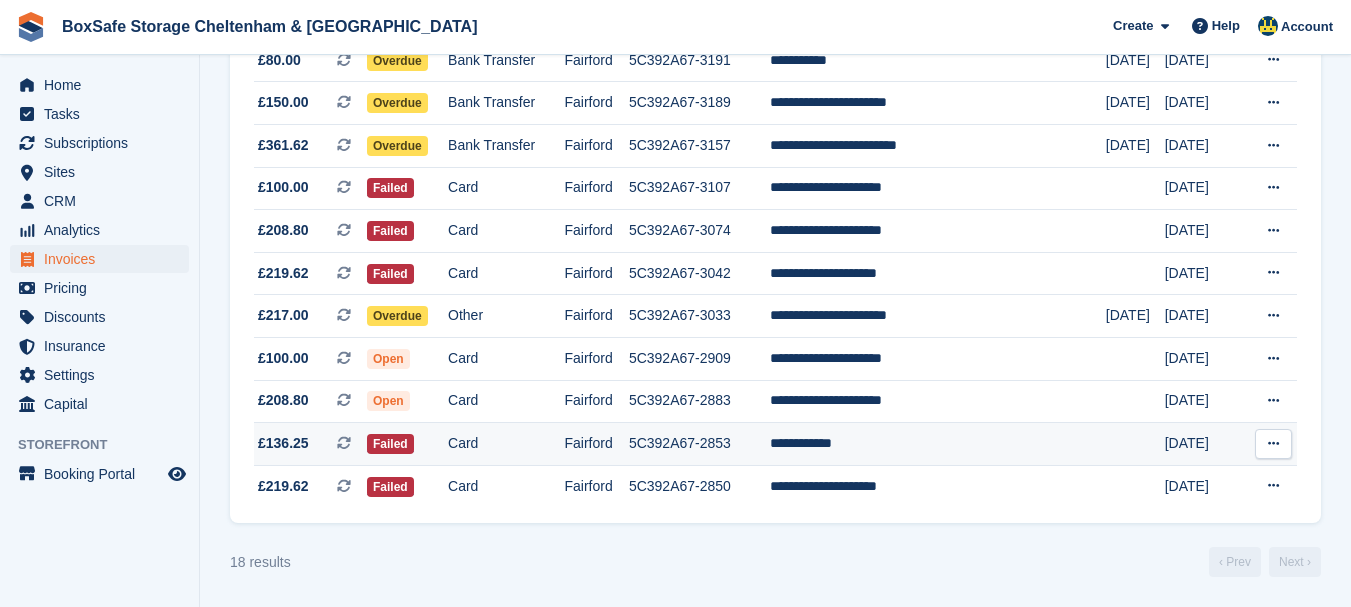 click on "**********" at bounding box center (938, 444) 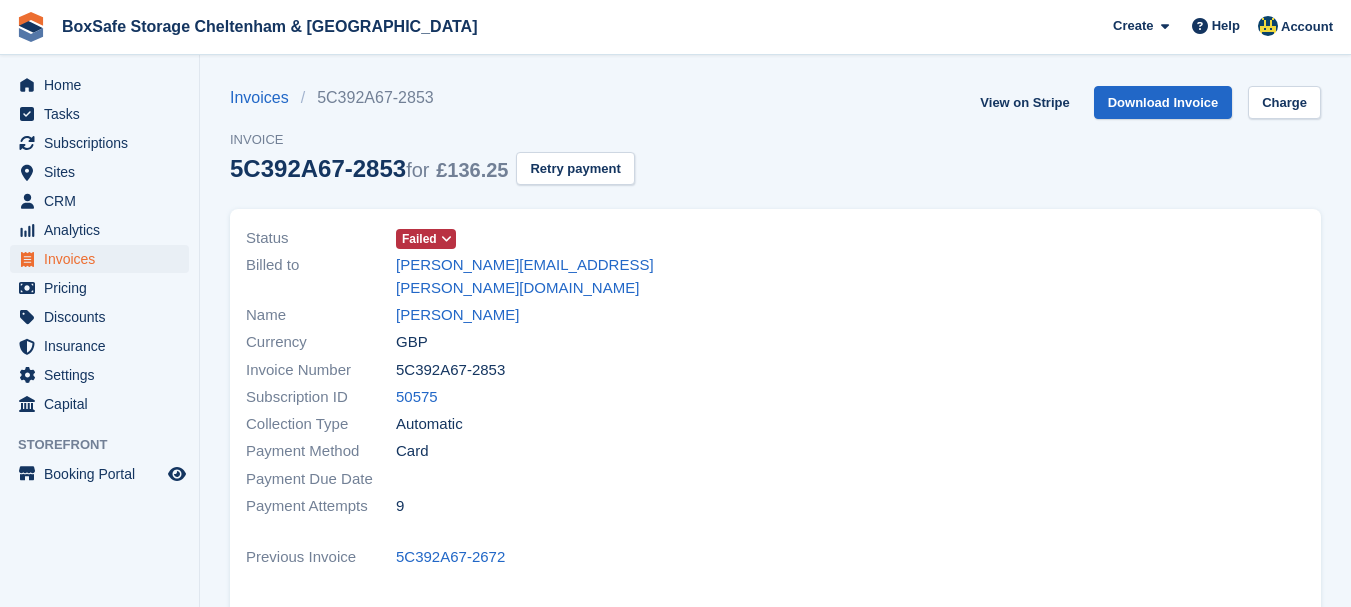 scroll, scrollTop: 0, scrollLeft: 0, axis: both 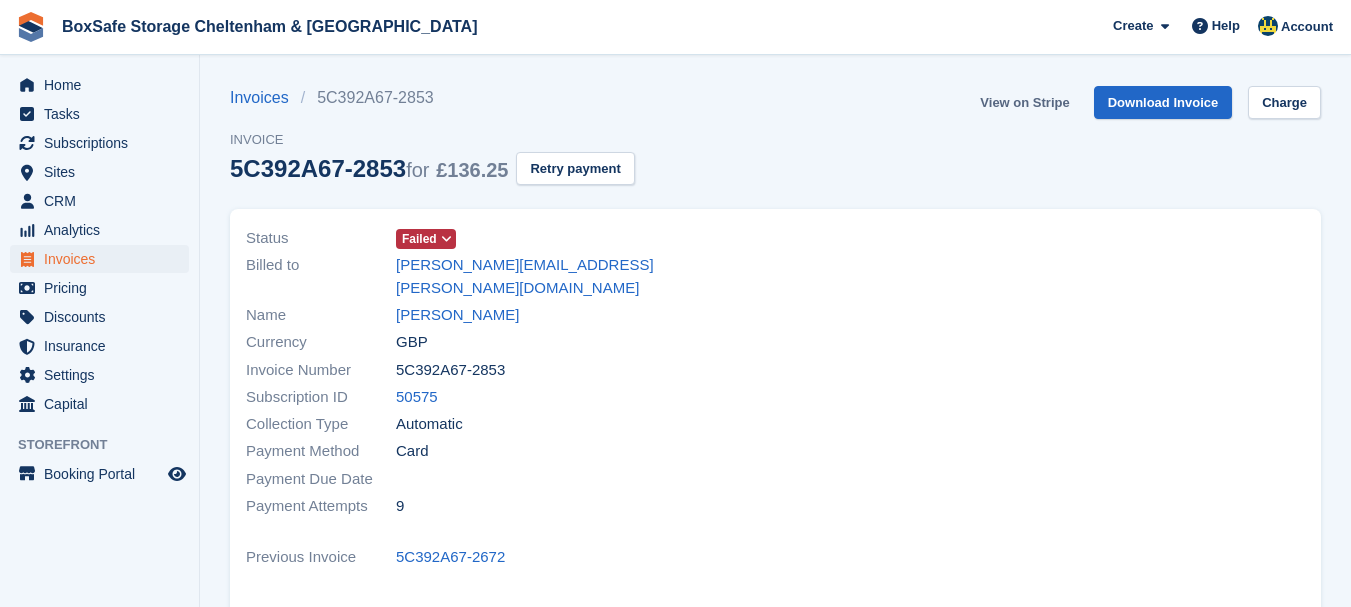 click on "View on Stripe" at bounding box center (1024, 102) 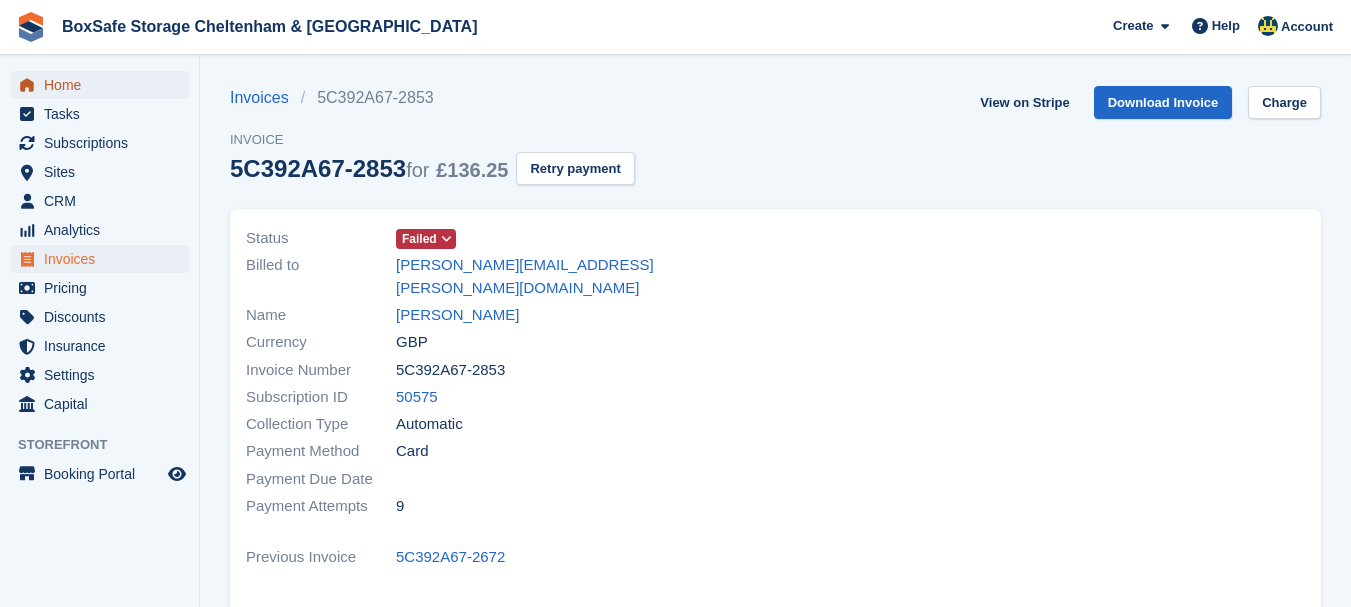click on "Home" at bounding box center (104, 85) 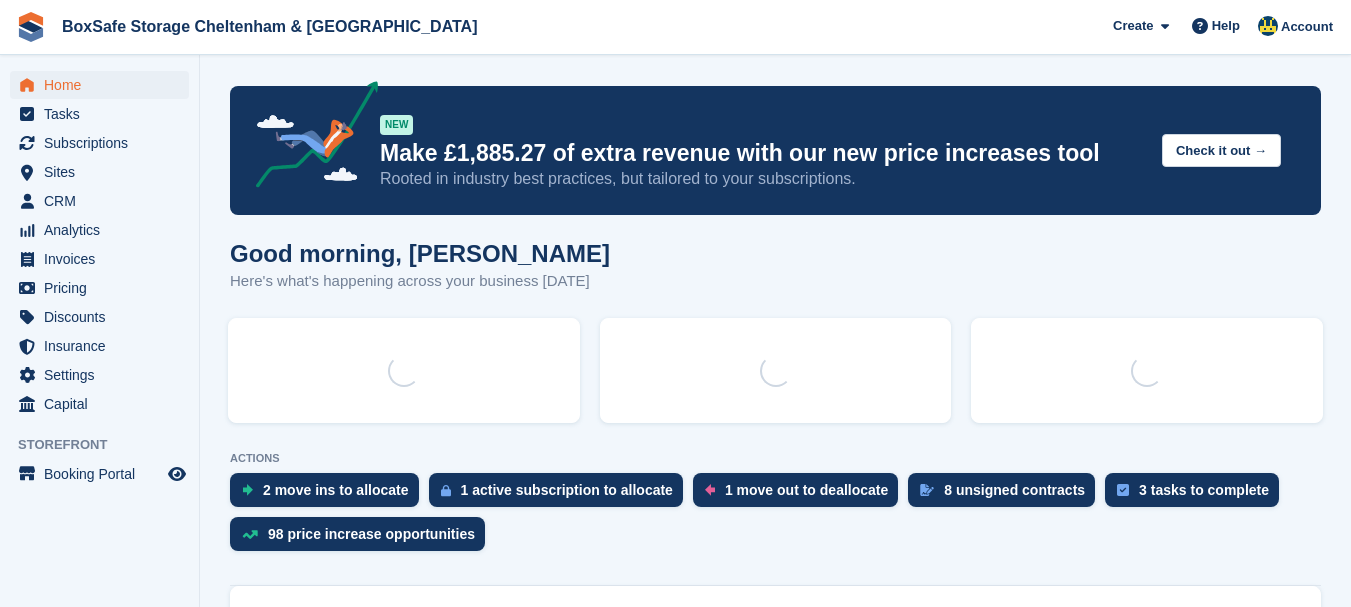 scroll, scrollTop: 0, scrollLeft: 0, axis: both 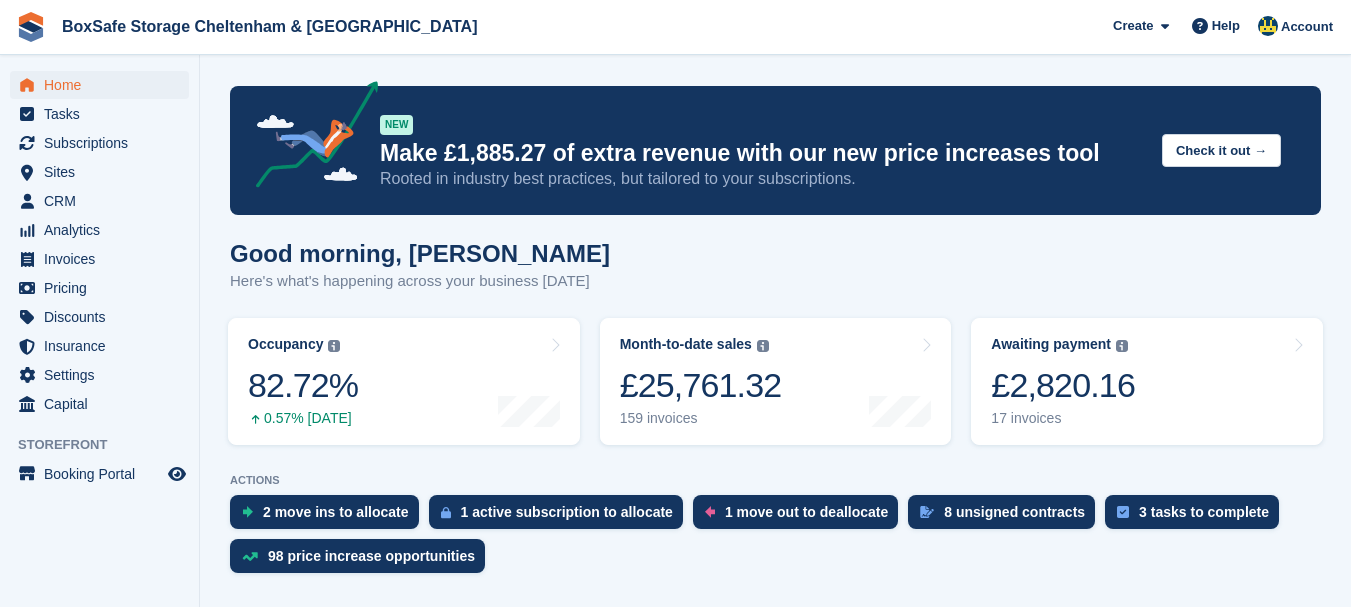 click on "£2,820.16" at bounding box center (1063, 385) 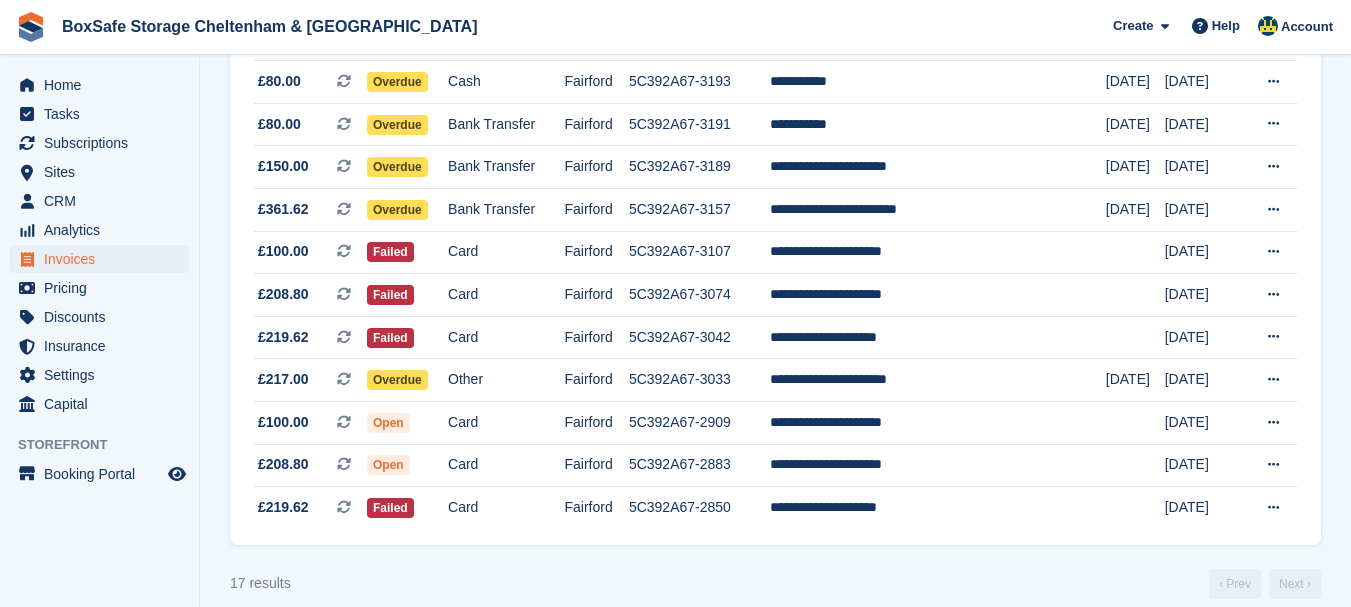 scroll, scrollTop: 552, scrollLeft: 0, axis: vertical 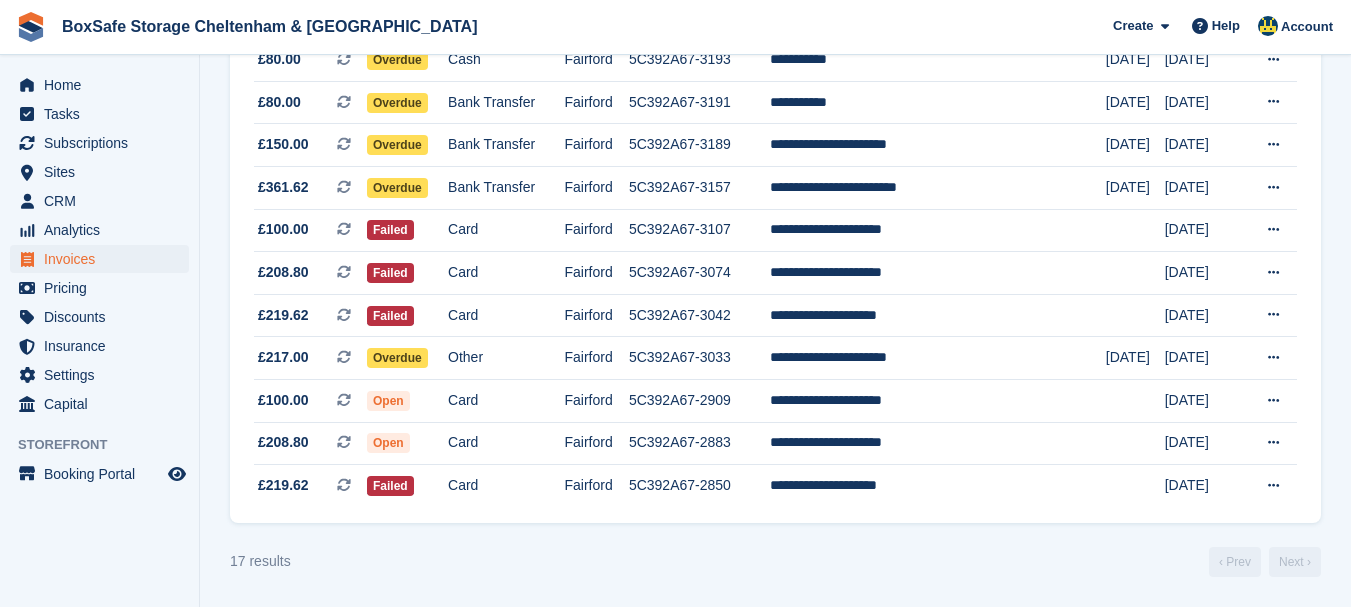 click on "BoxSafe Storage Cheltenham & [GEOGRAPHIC_DATA]
Create
Subscription
Invoice
Contact
Deal
Discount
Page
Help
Chat Support
Submit a support request
Help Center
Get answers to Stora questions" at bounding box center (675, -249) 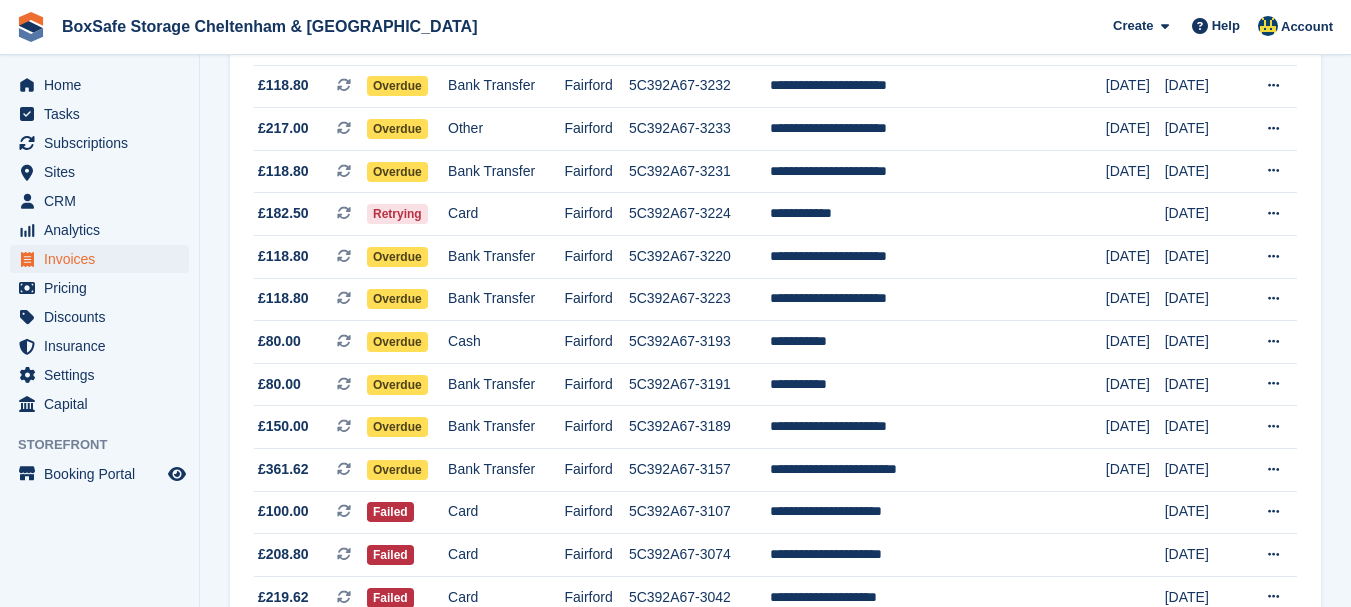 scroll, scrollTop: 250, scrollLeft: 0, axis: vertical 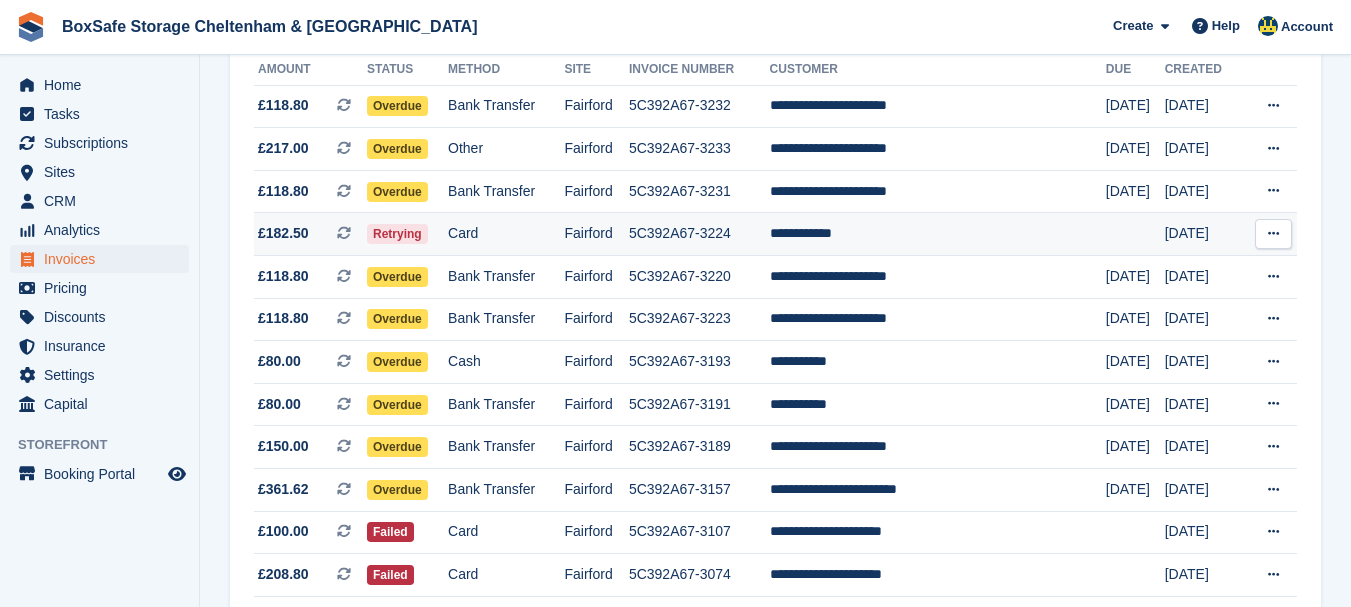 click on "**********" at bounding box center [938, 234] 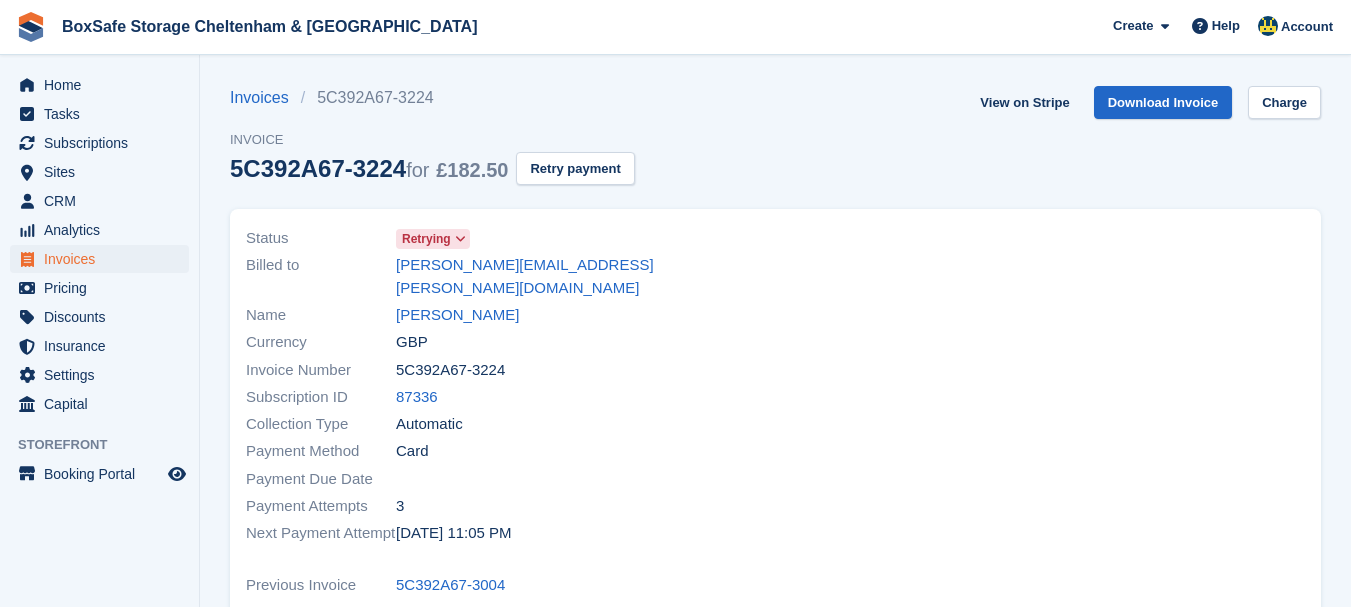 scroll, scrollTop: 0, scrollLeft: 0, axis: both 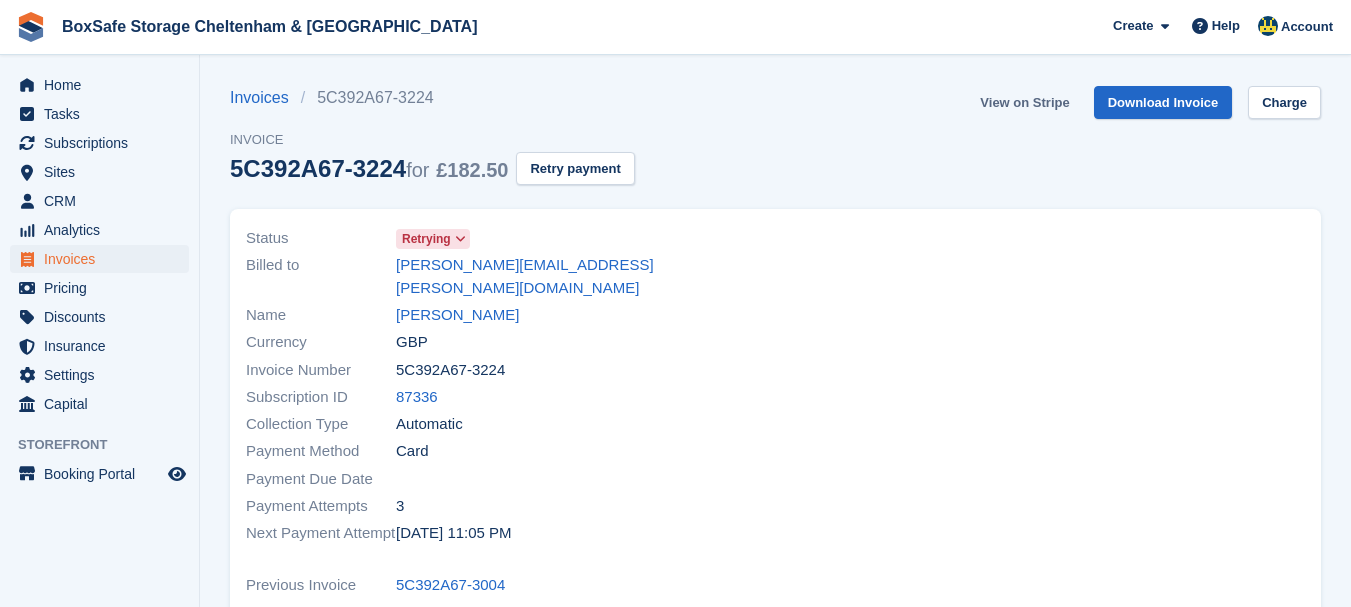click on "View on Stripe" at bounding box center (1024, 102) 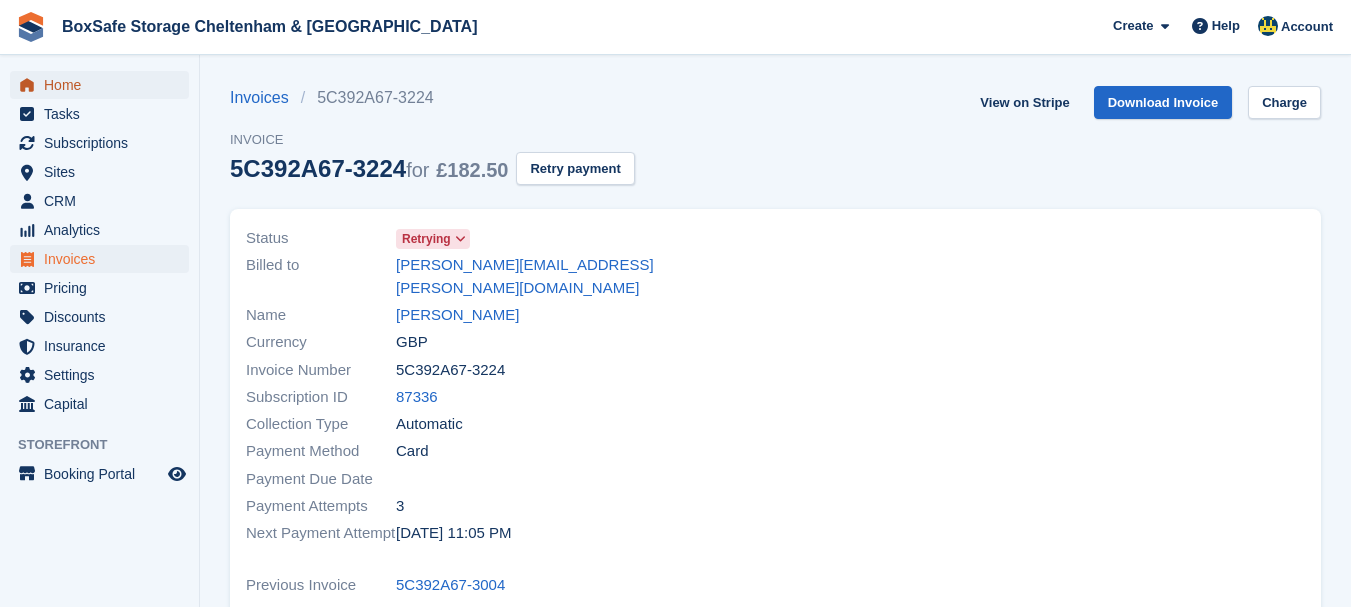 click on "Home" at bounding box center (104, 85) 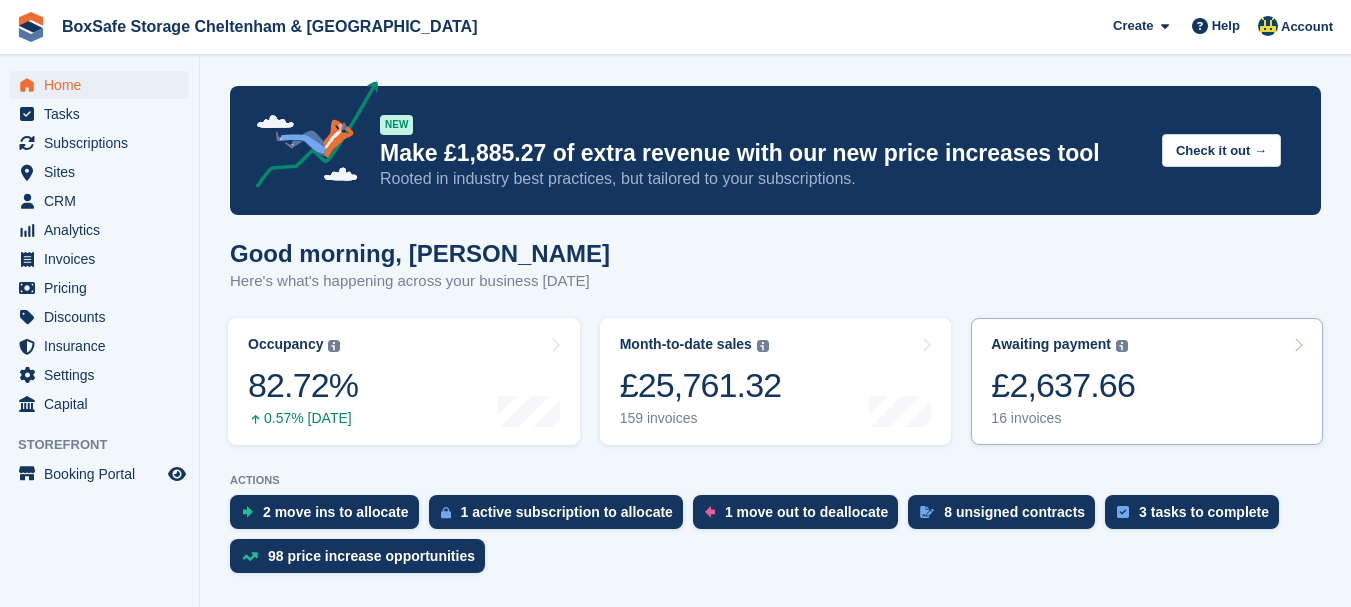 scroll, scrollTop: 0, scrollLeft: 0, axis: both 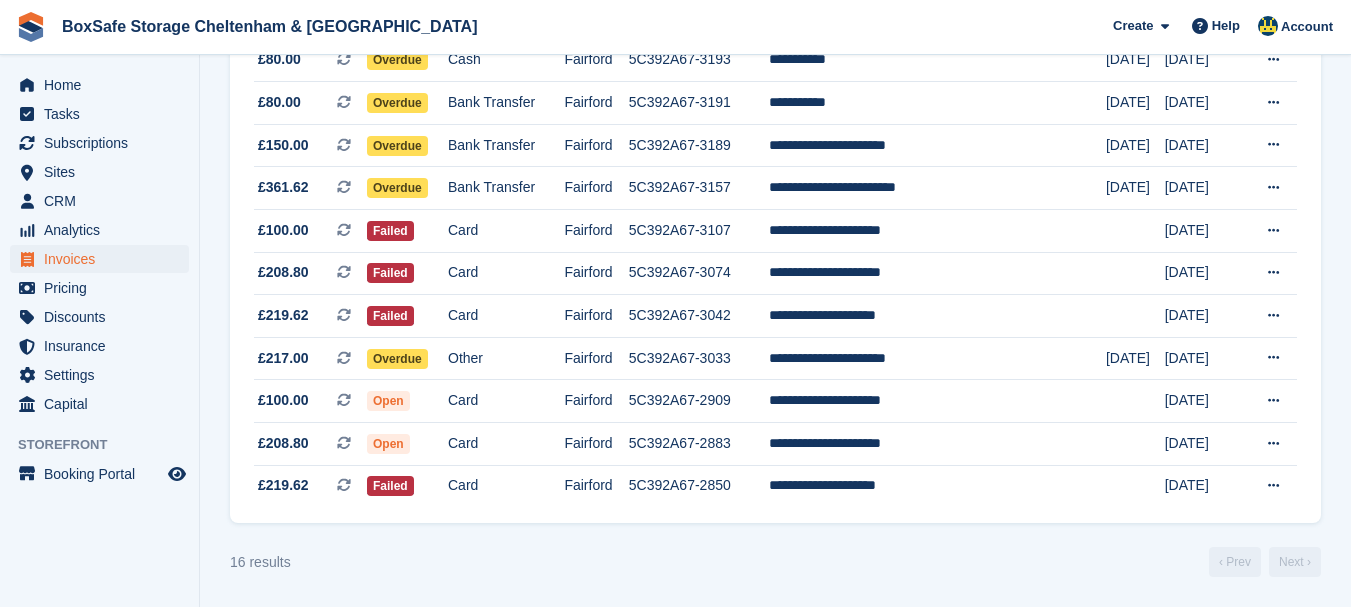 click on "BoxSafe Storage Cheltenham & [GEOGRAPHIC_DATA]
Create
Subscription
Invoice
Contact
Deal
Discount
Page
Help
Chat Support
Submit a support request
Help Center
Get answers to Stora questions" at bounding box center [675, -206] 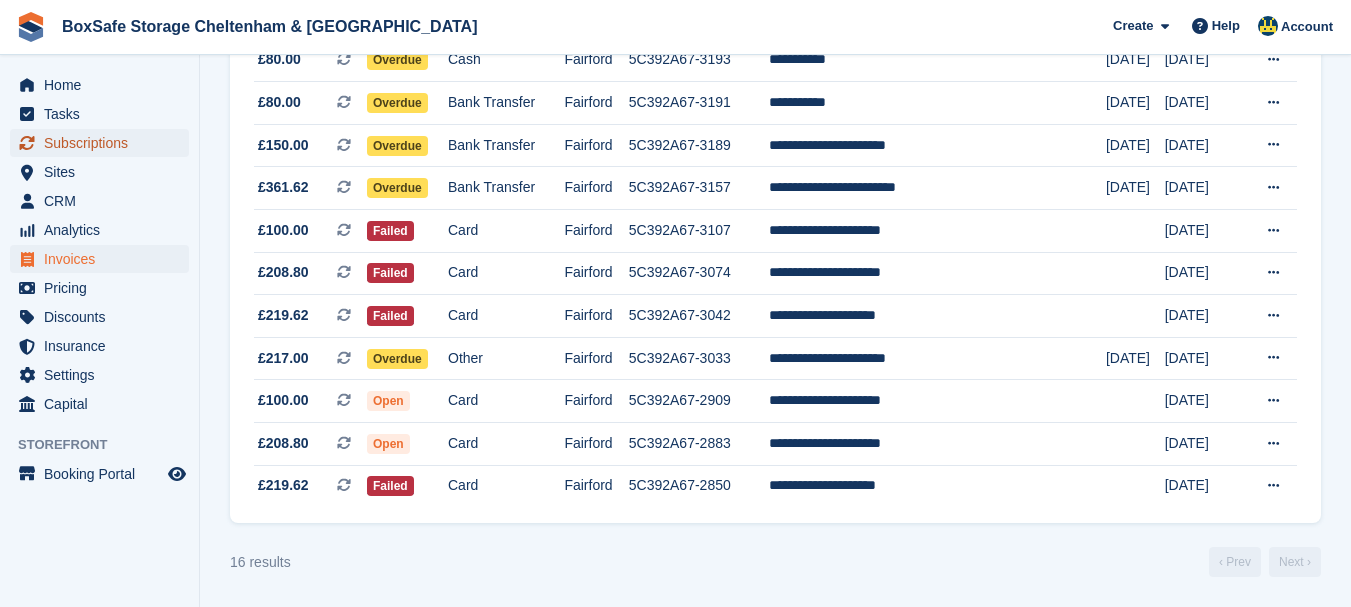 click on "Subscriptions" at bounding box center (104, 143) 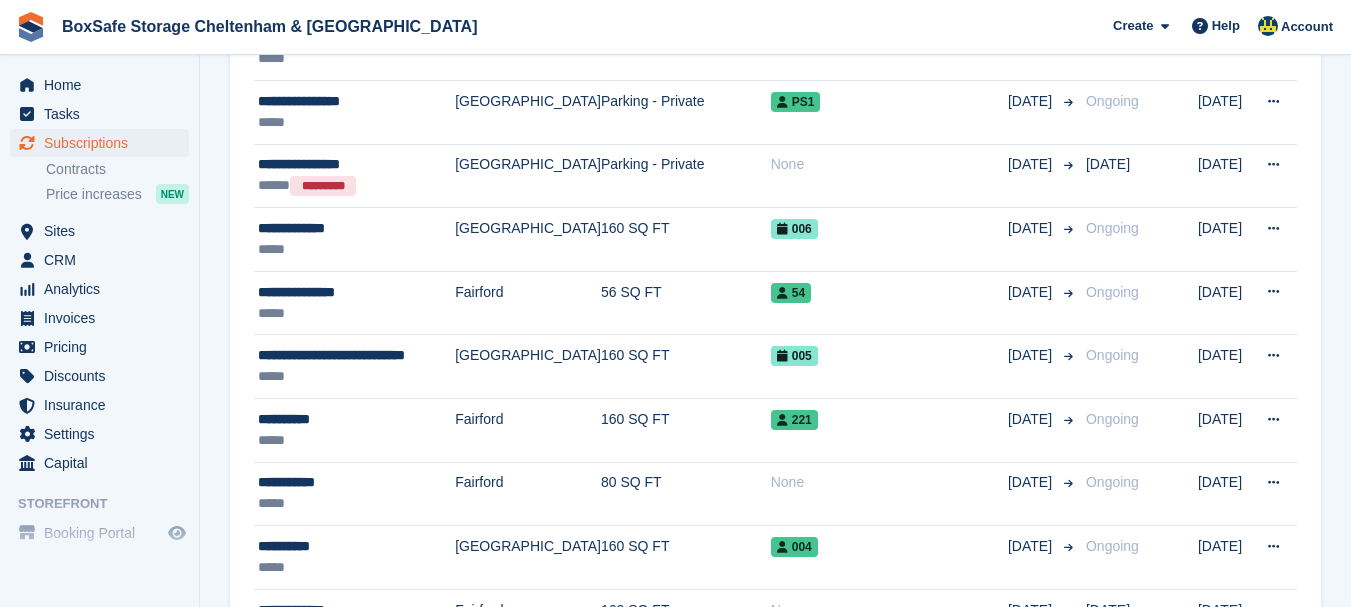 scroll, scrollTop: 0, scrollLeft: 0, axis: both 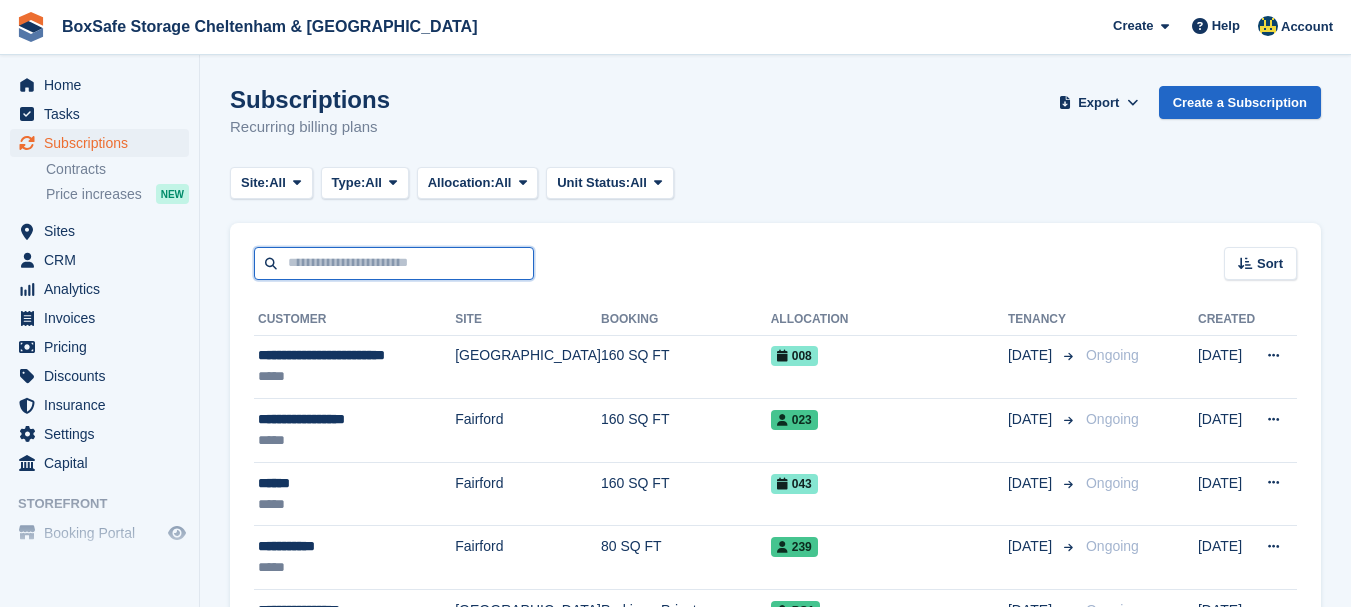 click at bounding box center [394, 263] 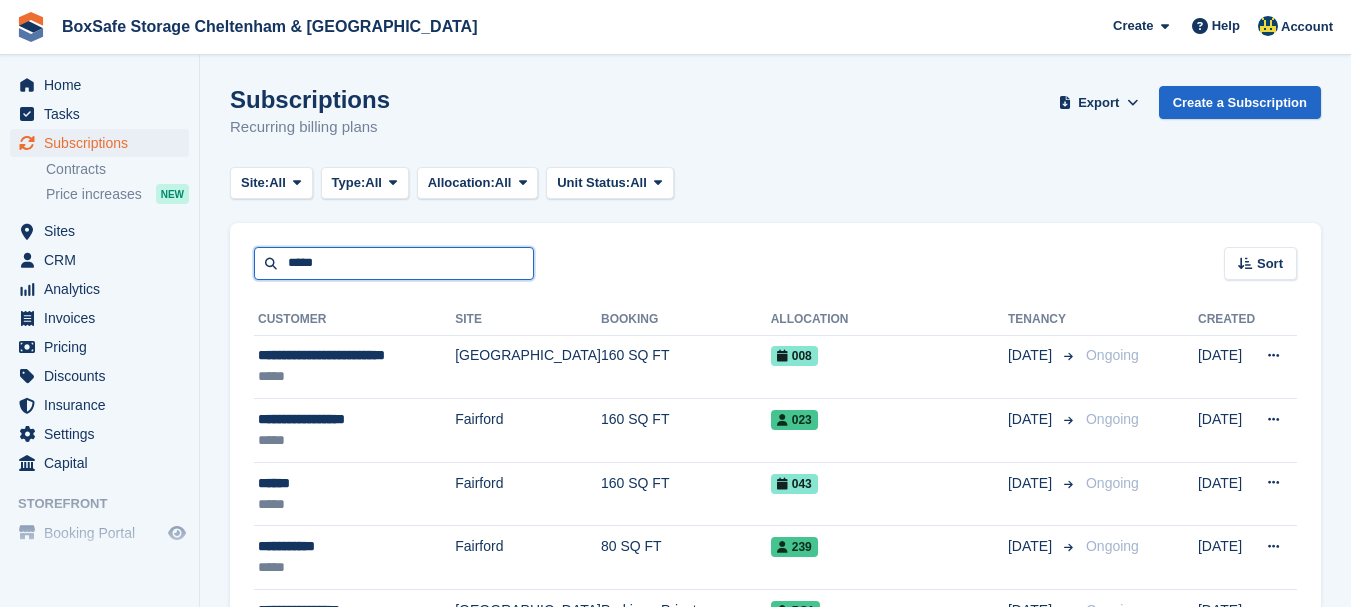 type on "*****" 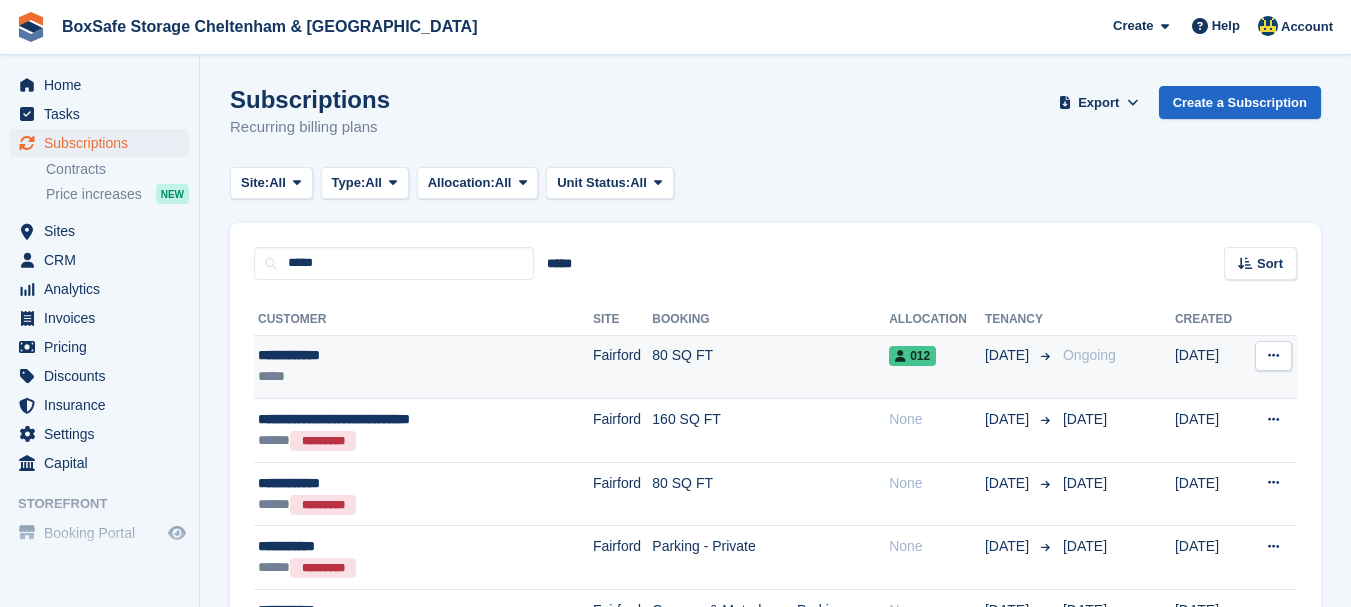 click on "**********" at bounding box center [393, 355] 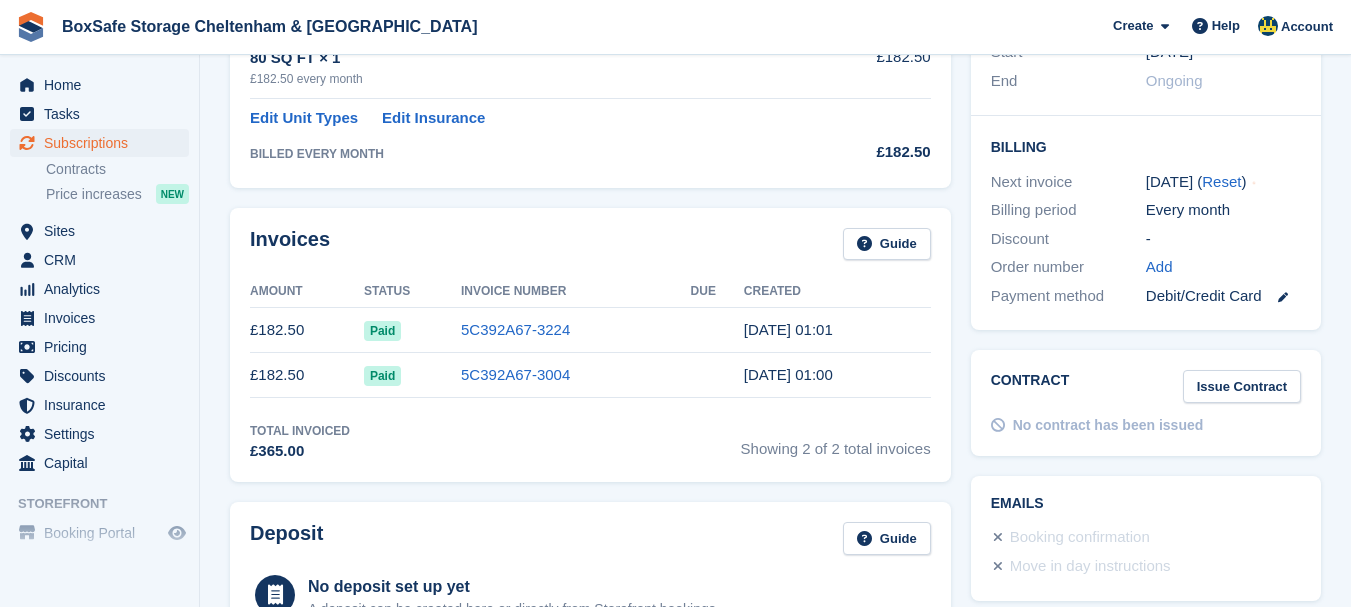 click on "BoxSafe Storage Cheltenham & Fairford
Create
Subscription
Invoice
Contact
Deal
Discount
Page
Help
Chat Support
Submit a support request
Help Center
Get answers to Stora questions" at bounding box center (675, -129) 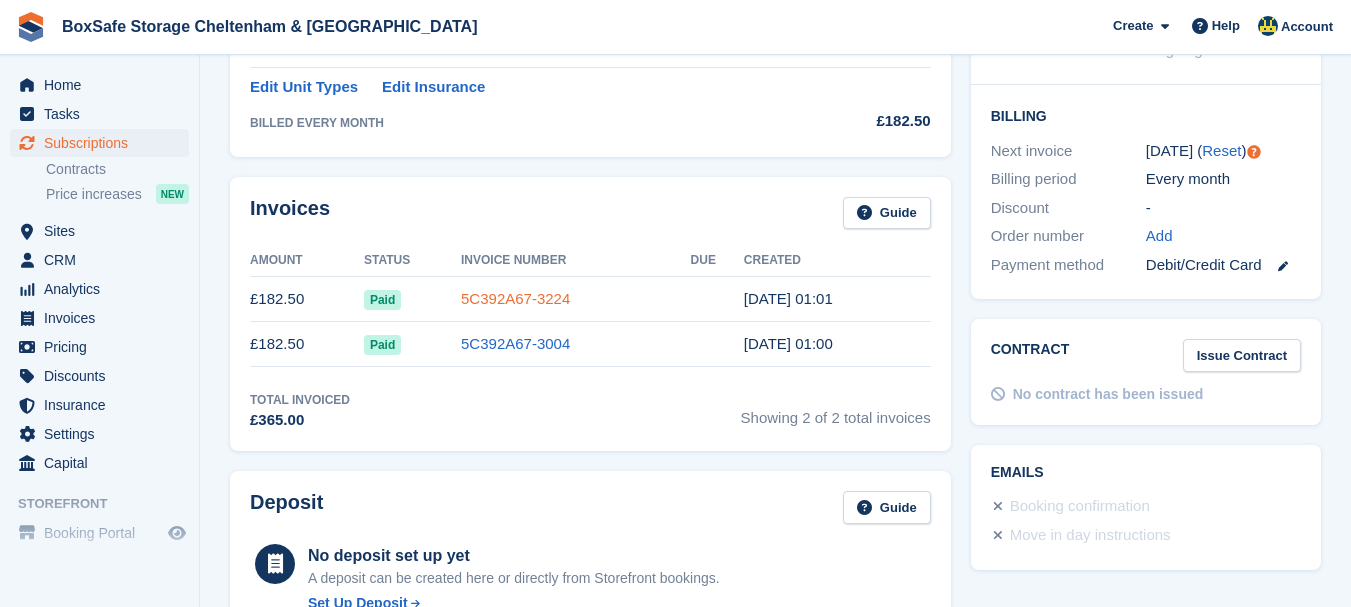 click on "5C392A67-3224" at bounding box center [515, 298] 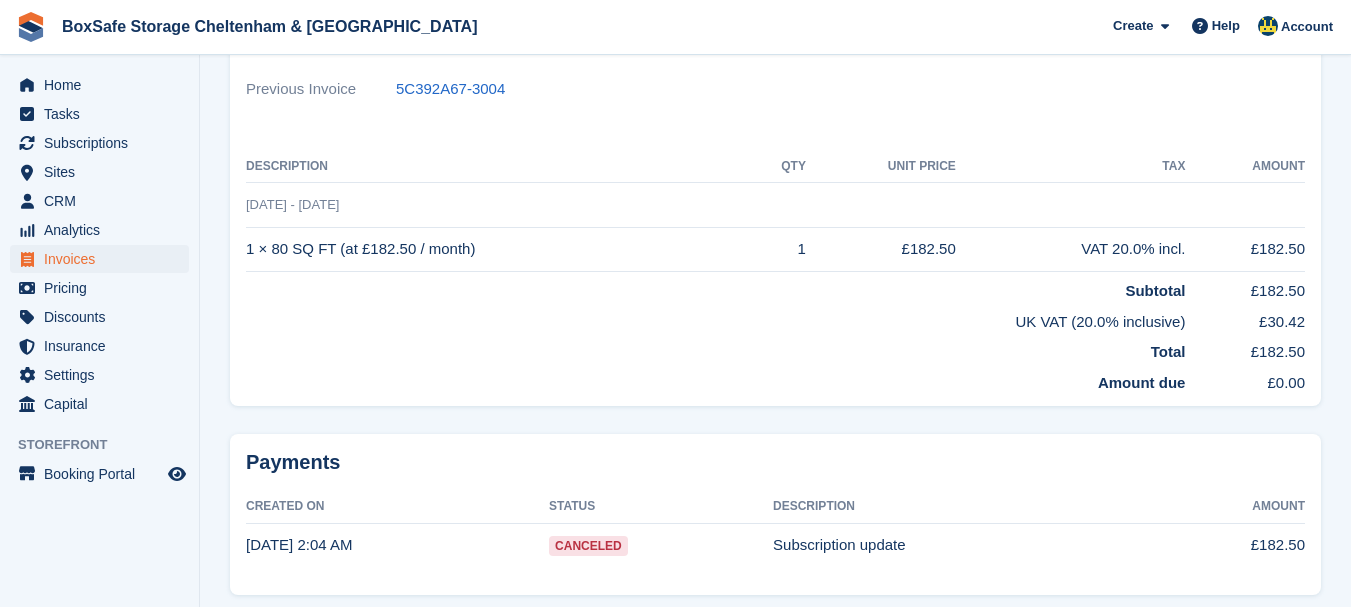 scroll, scrollTop: 0, scrollLeft: 0, axis: both 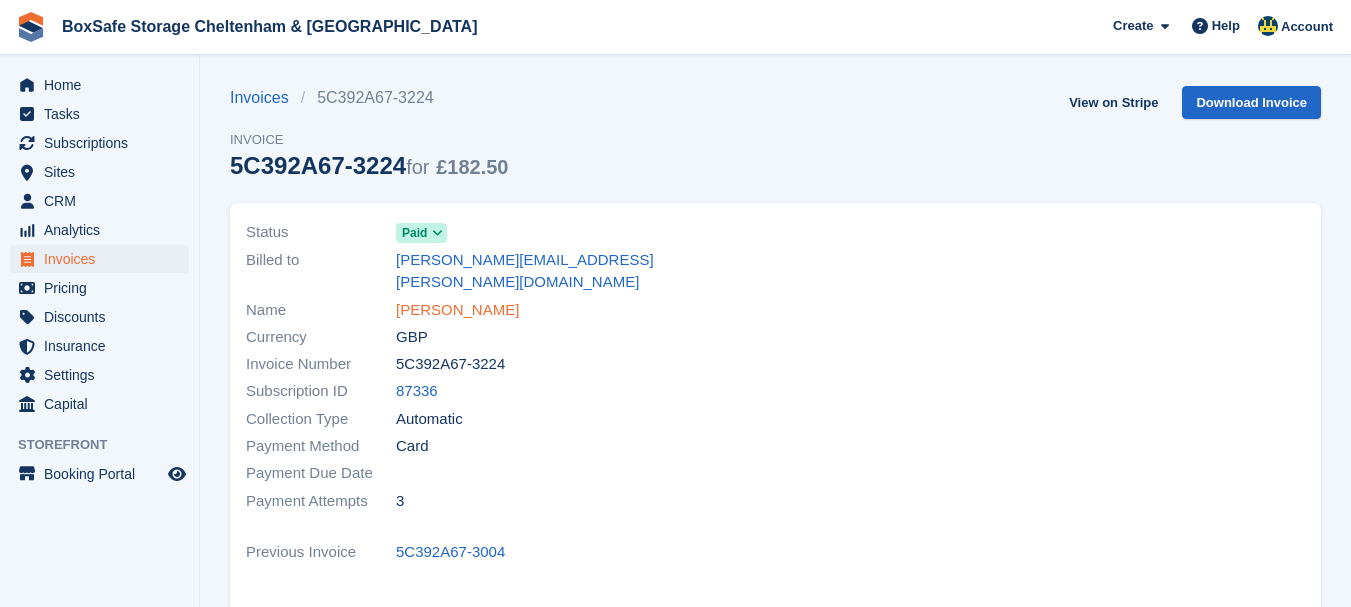 click on "Jason Potter" at bounding box center [457, 310] 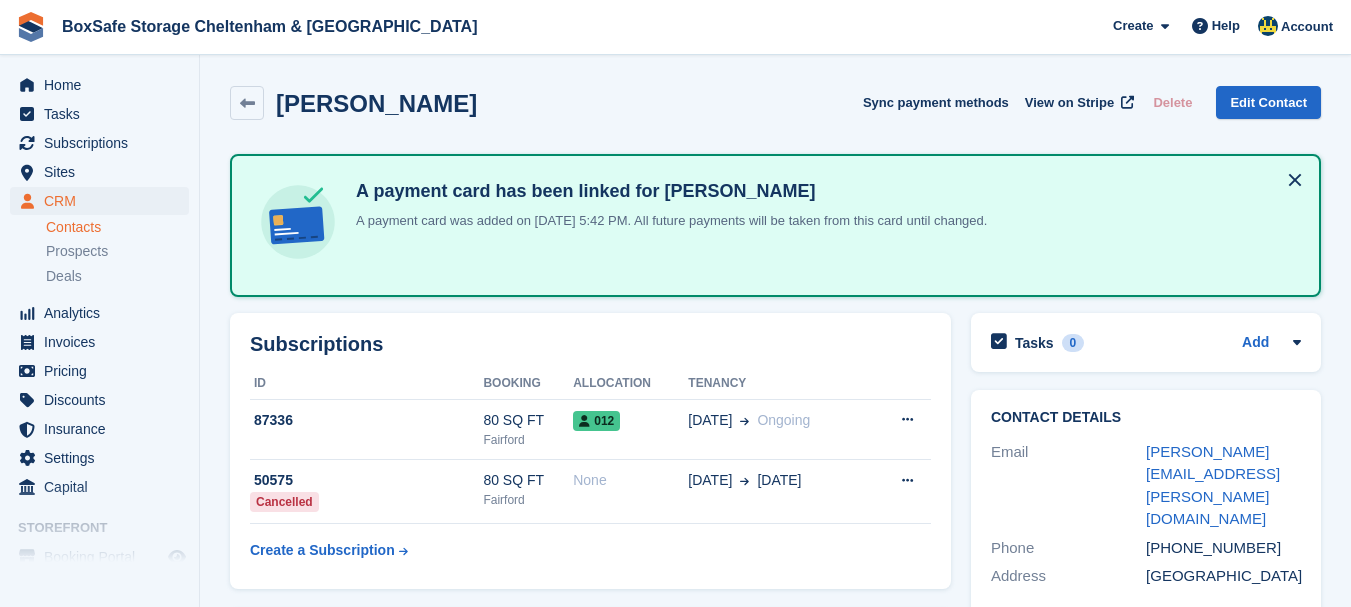 click on "Jason Potter
Sync payment methods
View on Stripe
Delete
Edit Contact
A payment card has been linked for Jason Potter
A payment card was added on 20 Aug, 2024,  5:42 PM. All future payments will be taken from this card until changed.
Subscriptions
ID
Booking
Allocation
Tenancy
87336 012" at bounding box center (775, 1366) 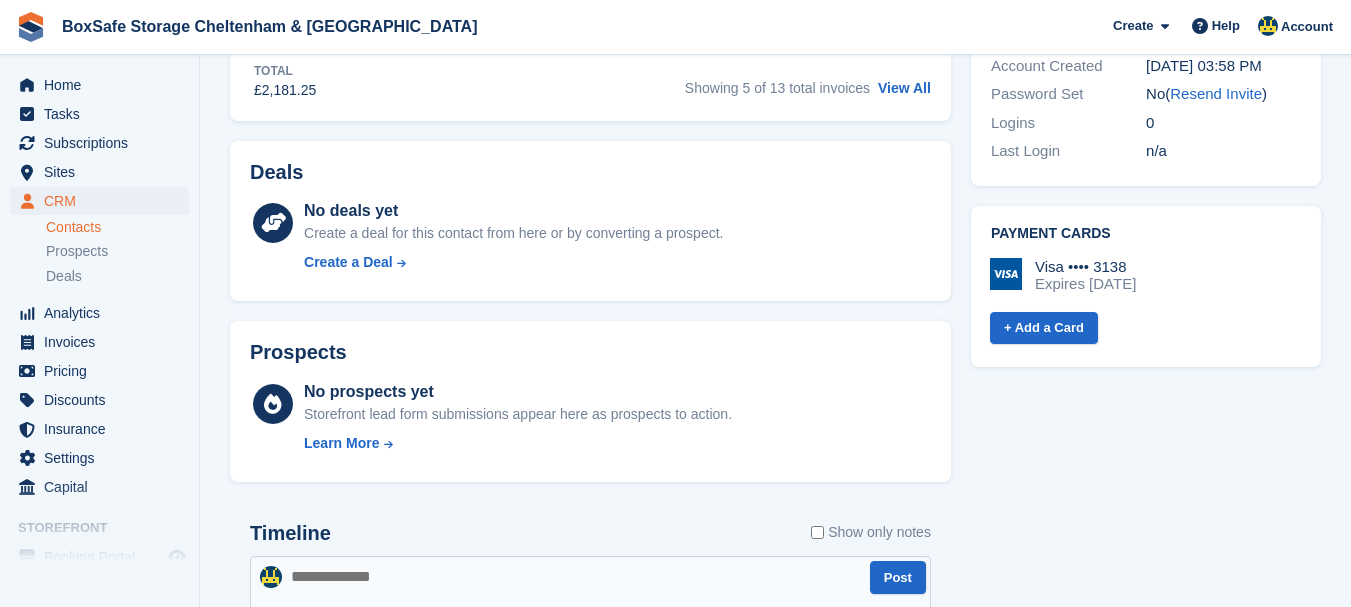 scroll, scrollTop: 867, scrollLeft: 0, axis: vertical 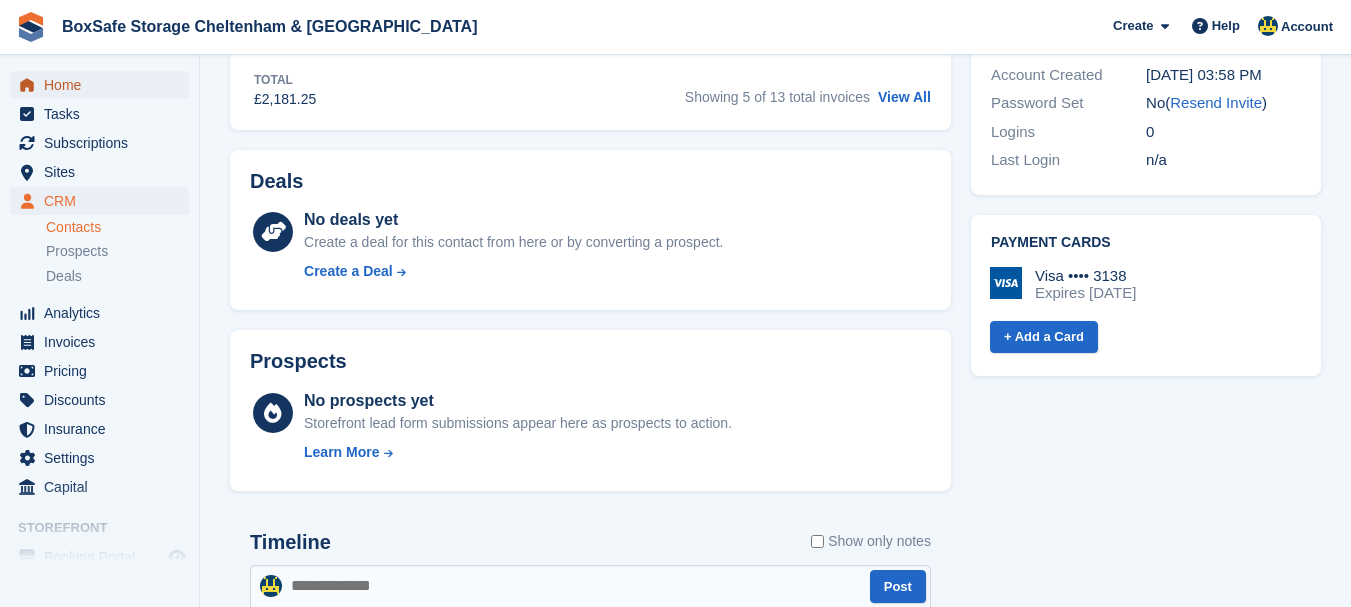 click on "Home" at bounding box center [104, 85] 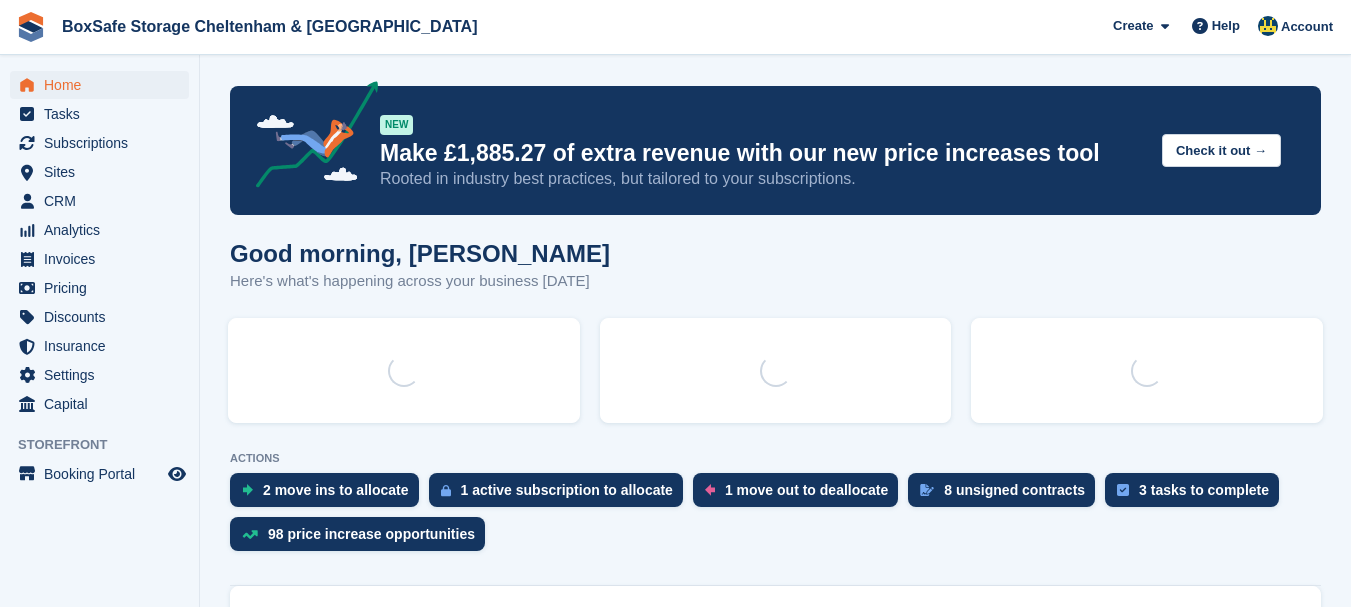 scroll, scrollTop: 0, scrollLeft: 0, axis: both 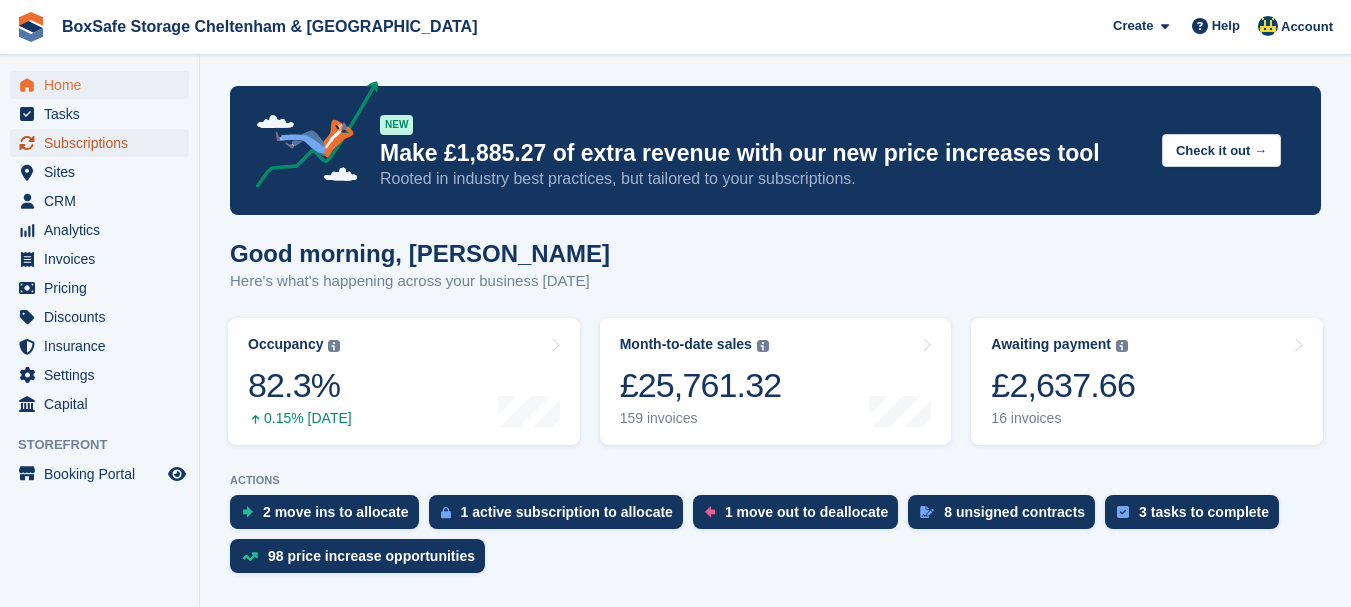 click on "Subscriptions" at bounding box center (104, 143) 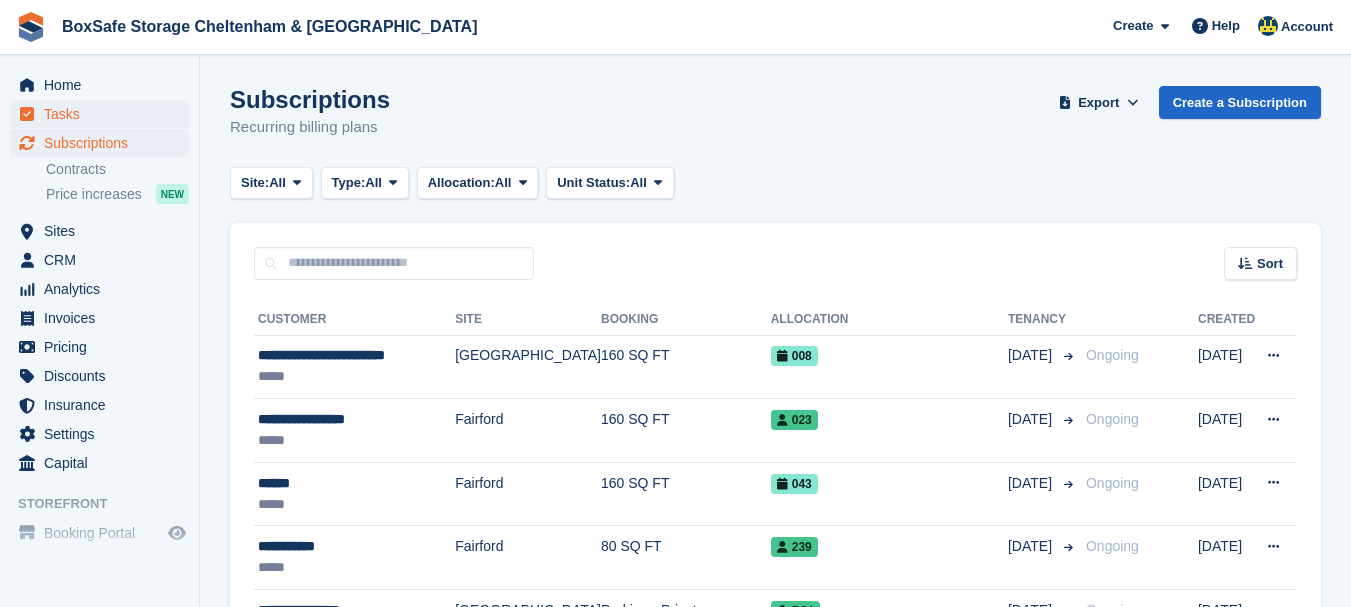 scroll, scrollTop: 0, scrollLeft: 0, axis: both 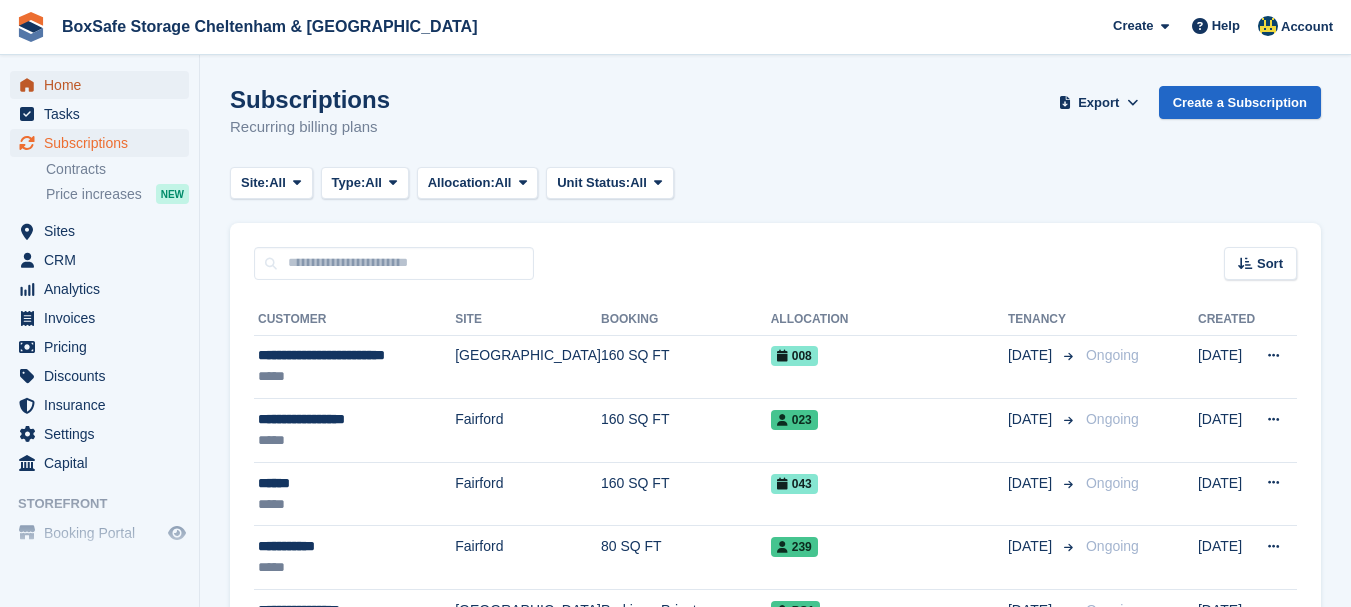 click on "Home" at bounding box center (104, 85) 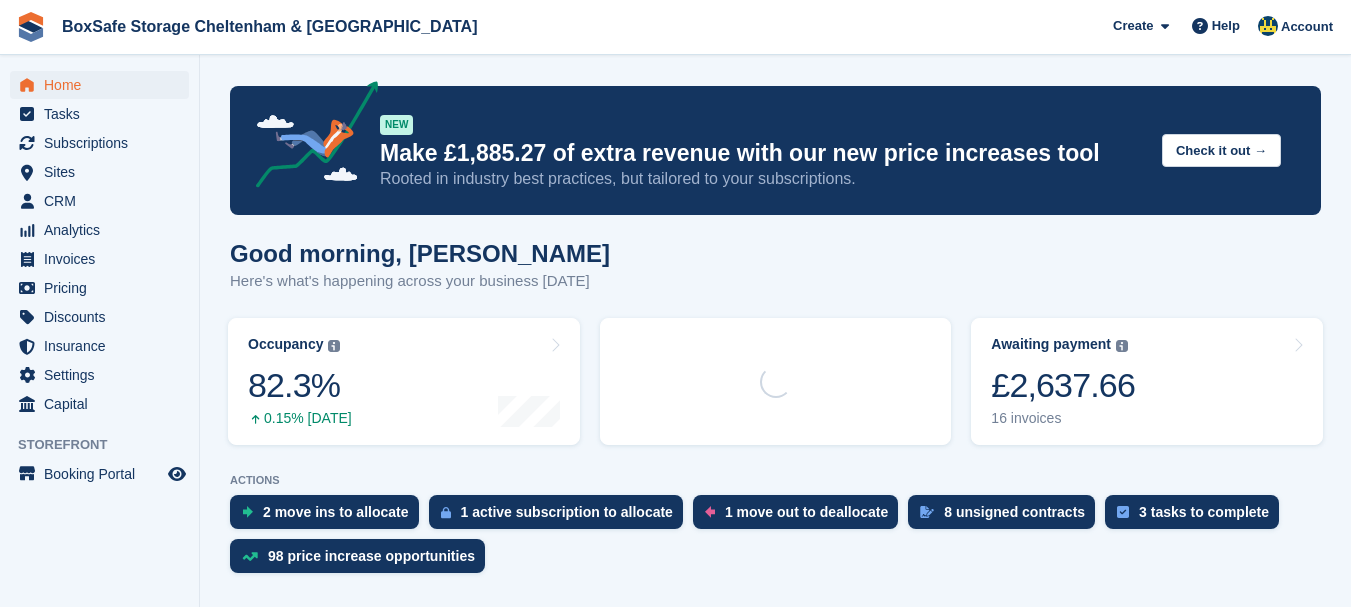 scroll, scrollTop: 0, scrollLeft: 0, axis: both 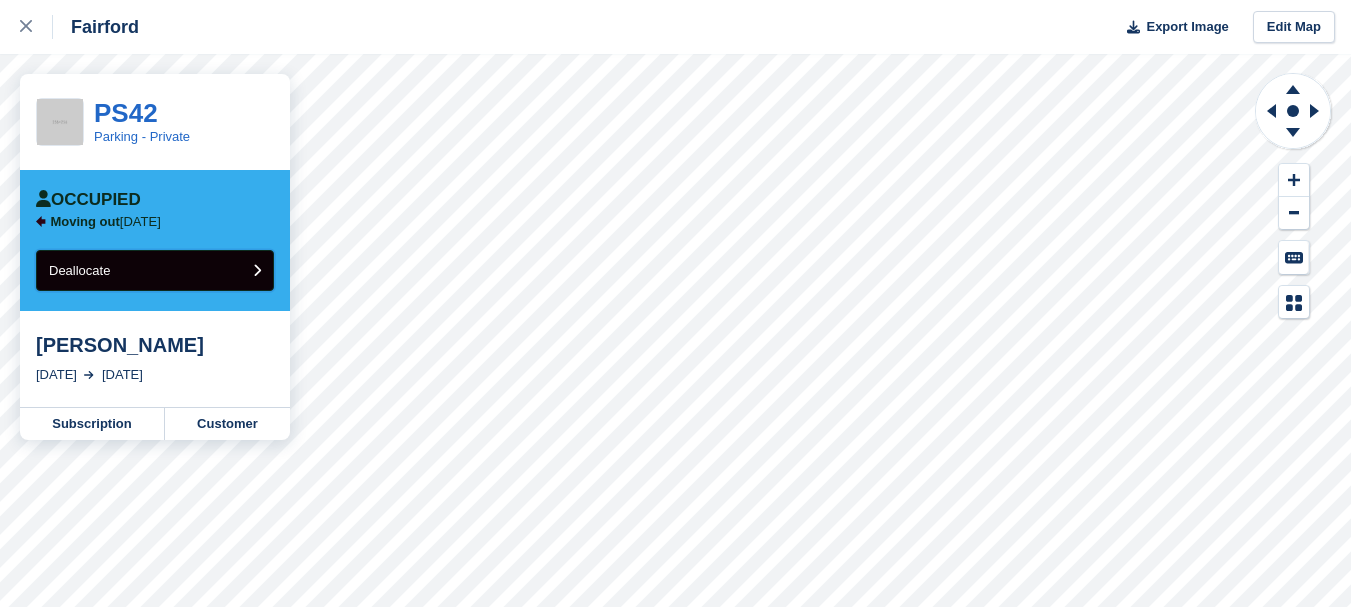 click on "Deallocate" at bounding box center [155, 270] 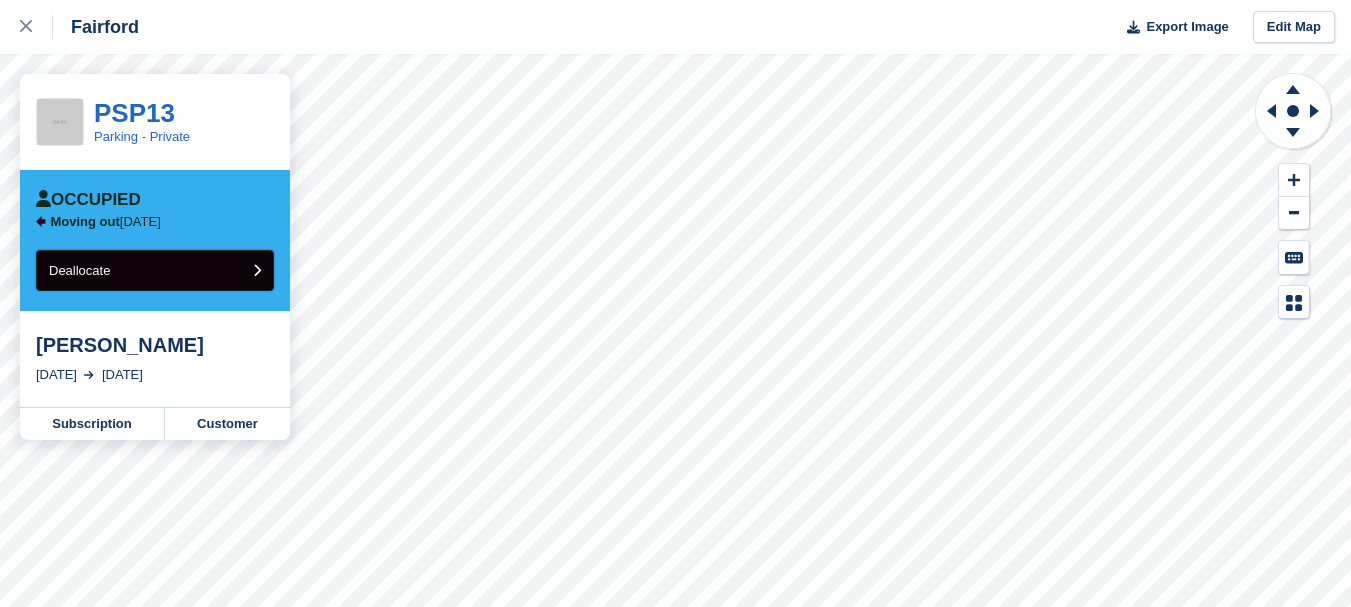 click on "Deallocate" at bounding box center (79, 270) 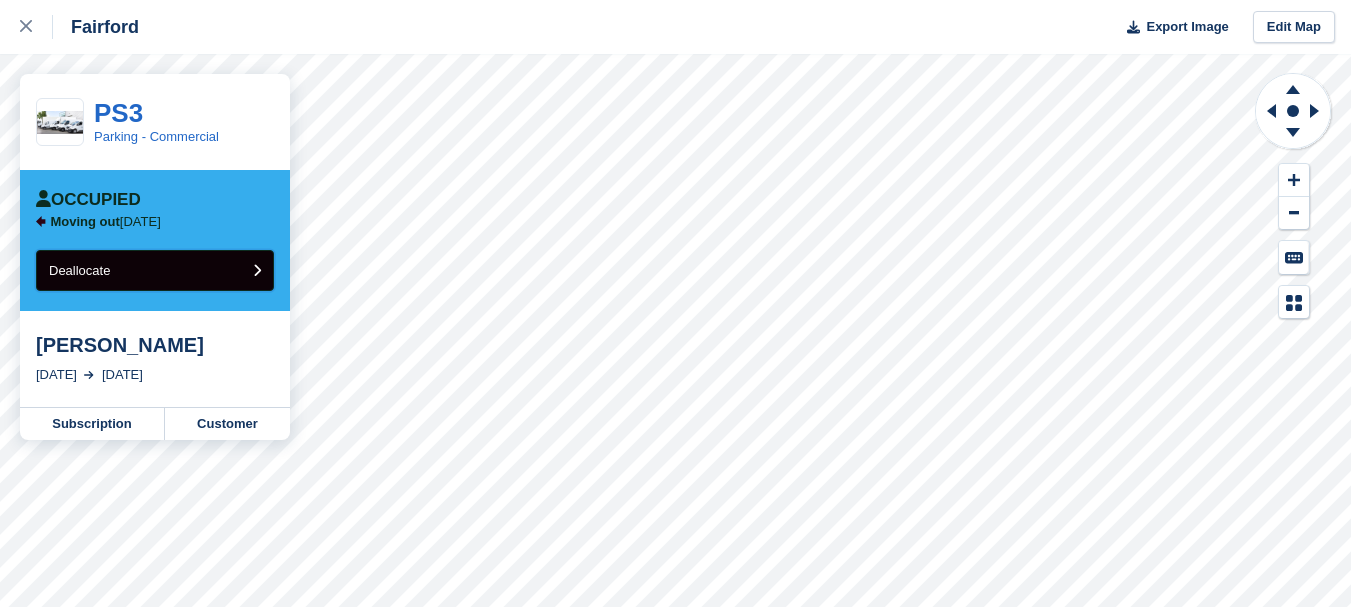 click on "Deallocate" at bounding box center [155, 270] 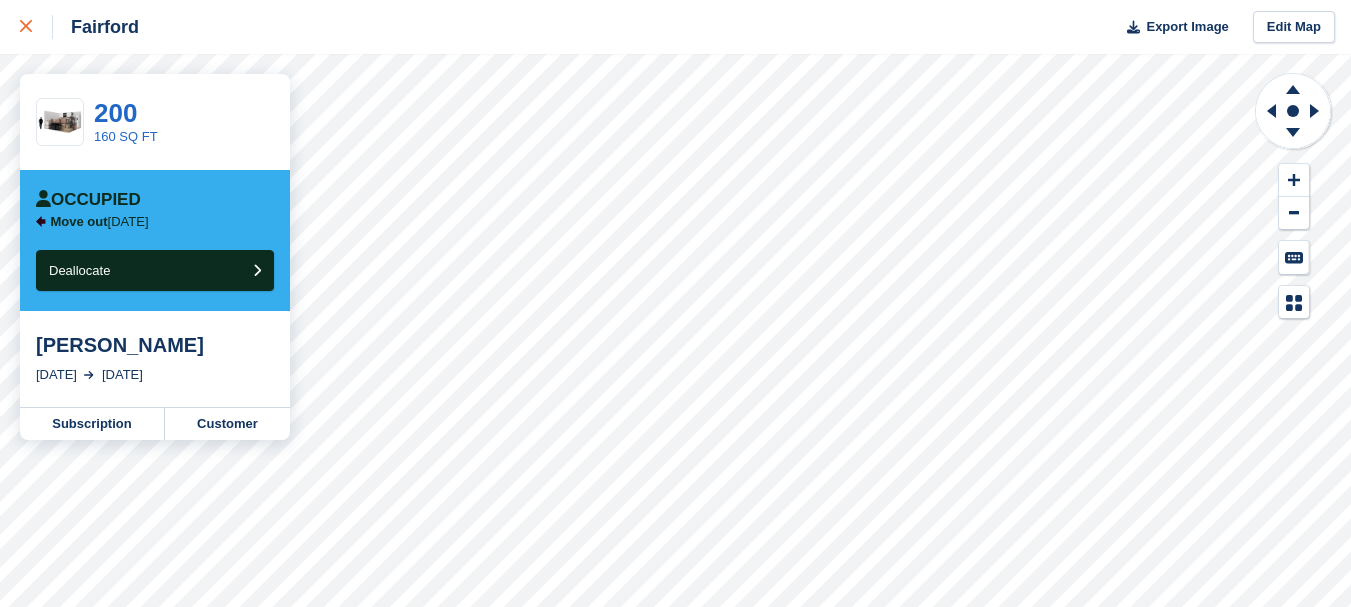 click 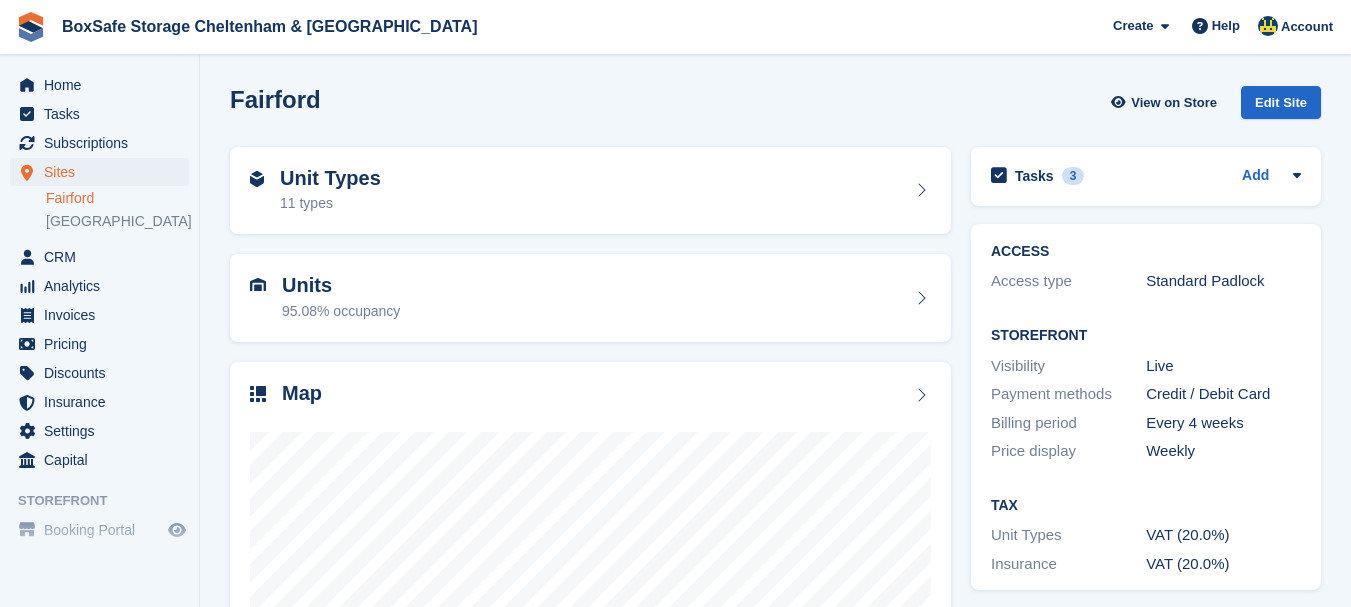 click on "Home" at bounding box center [104, 85] 